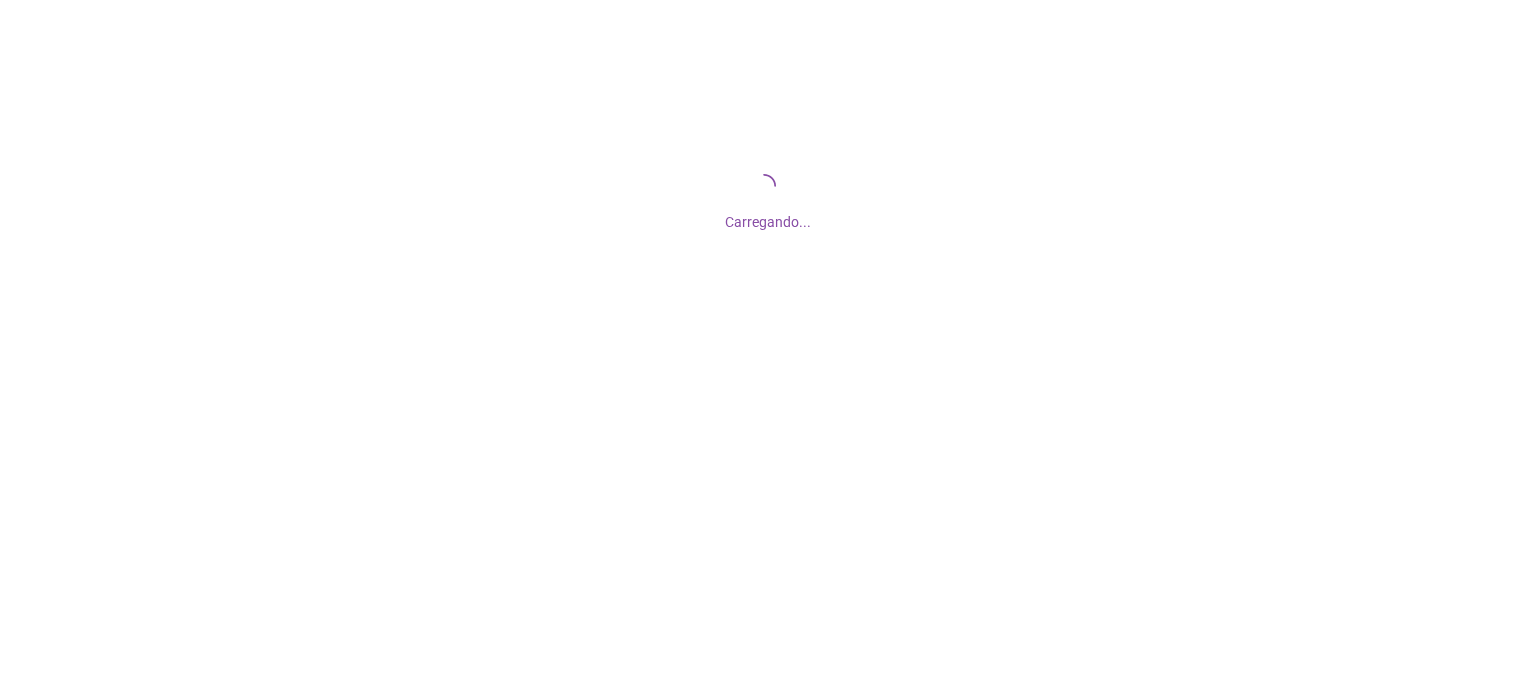 scroll, scrollTop: 0, scrollLeft: 0, axis: both 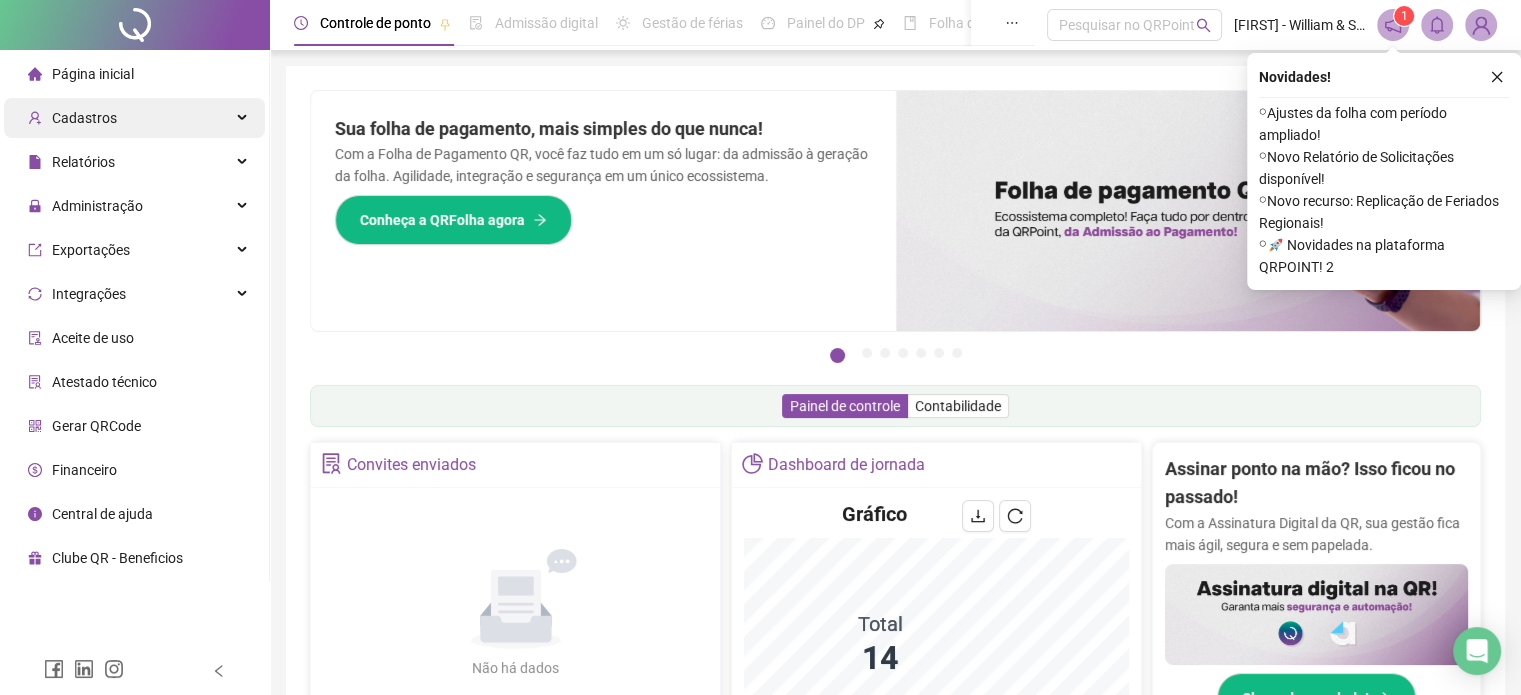 click on "Cadastros" at bounding box center (134, 118) 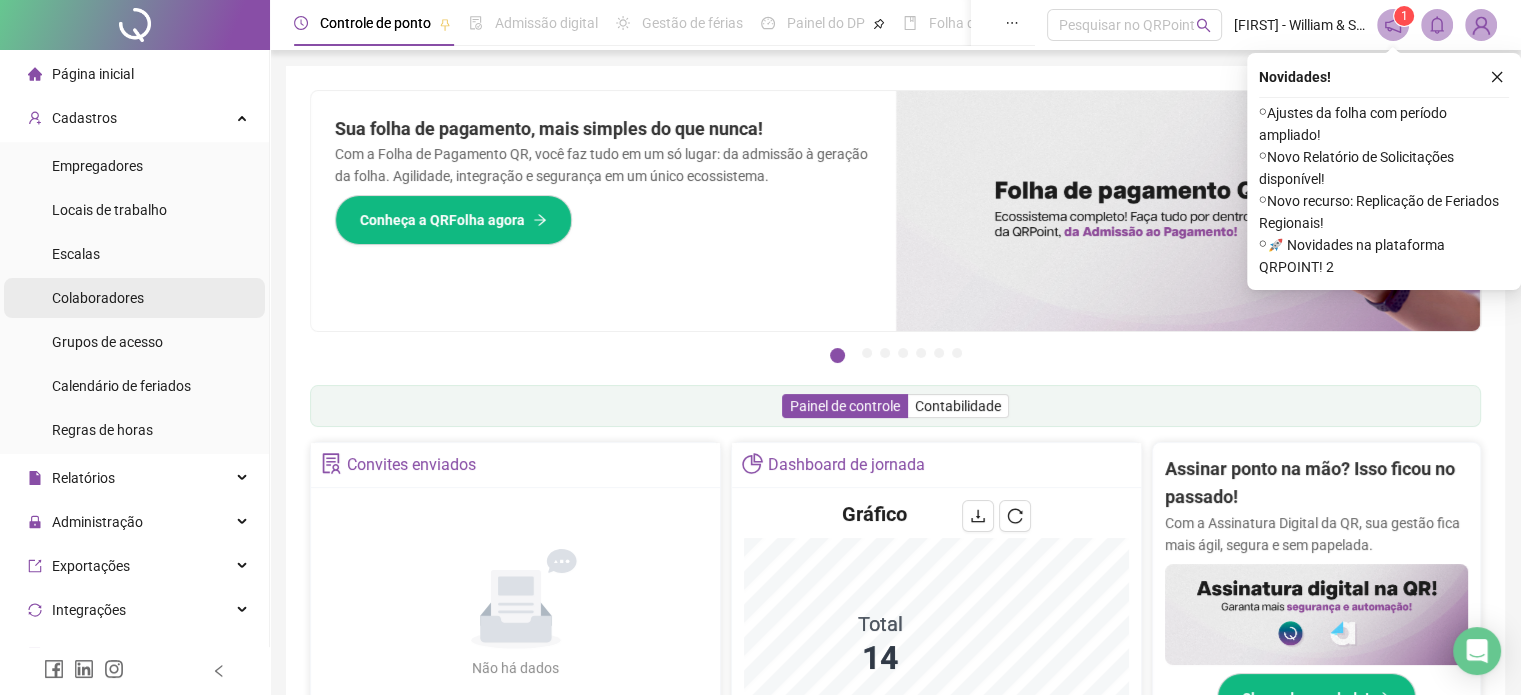 click on "Colaboradores" at bounding box center (134, 298) 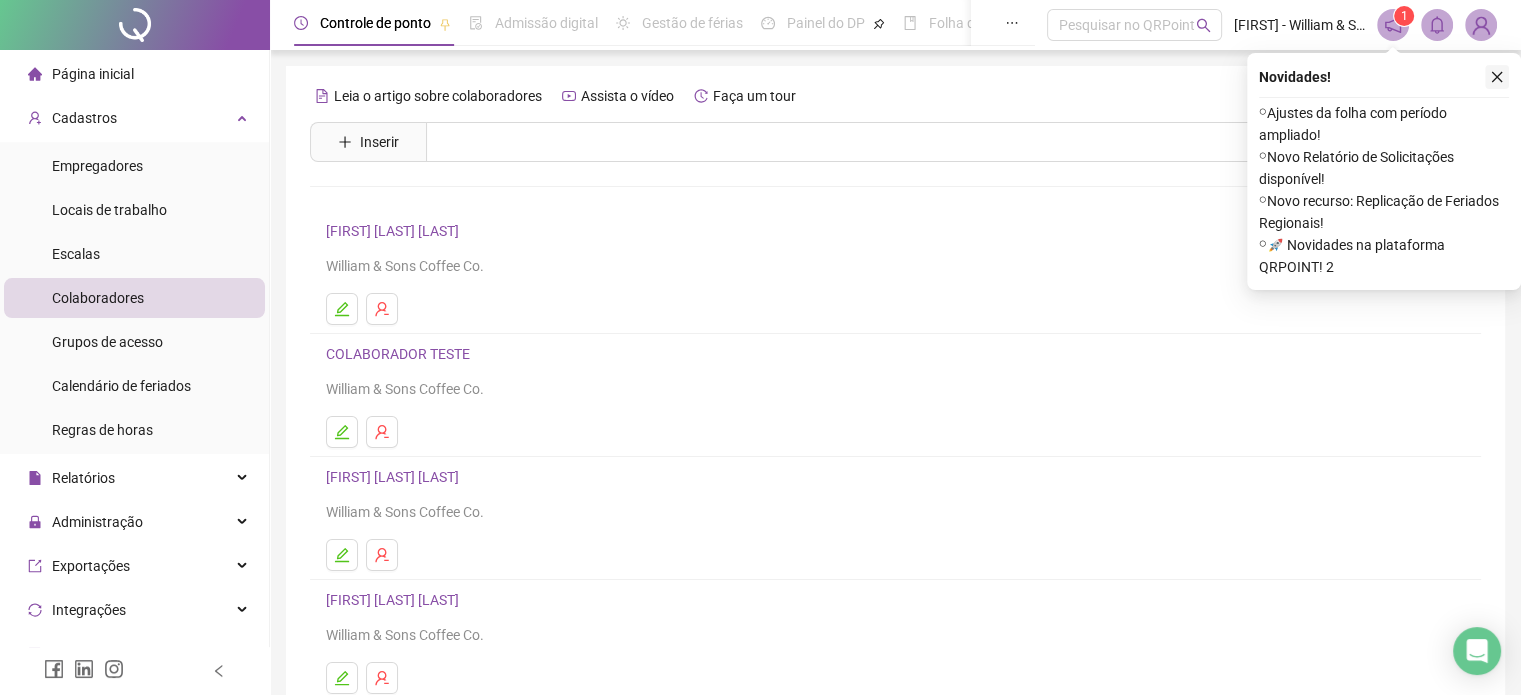 click 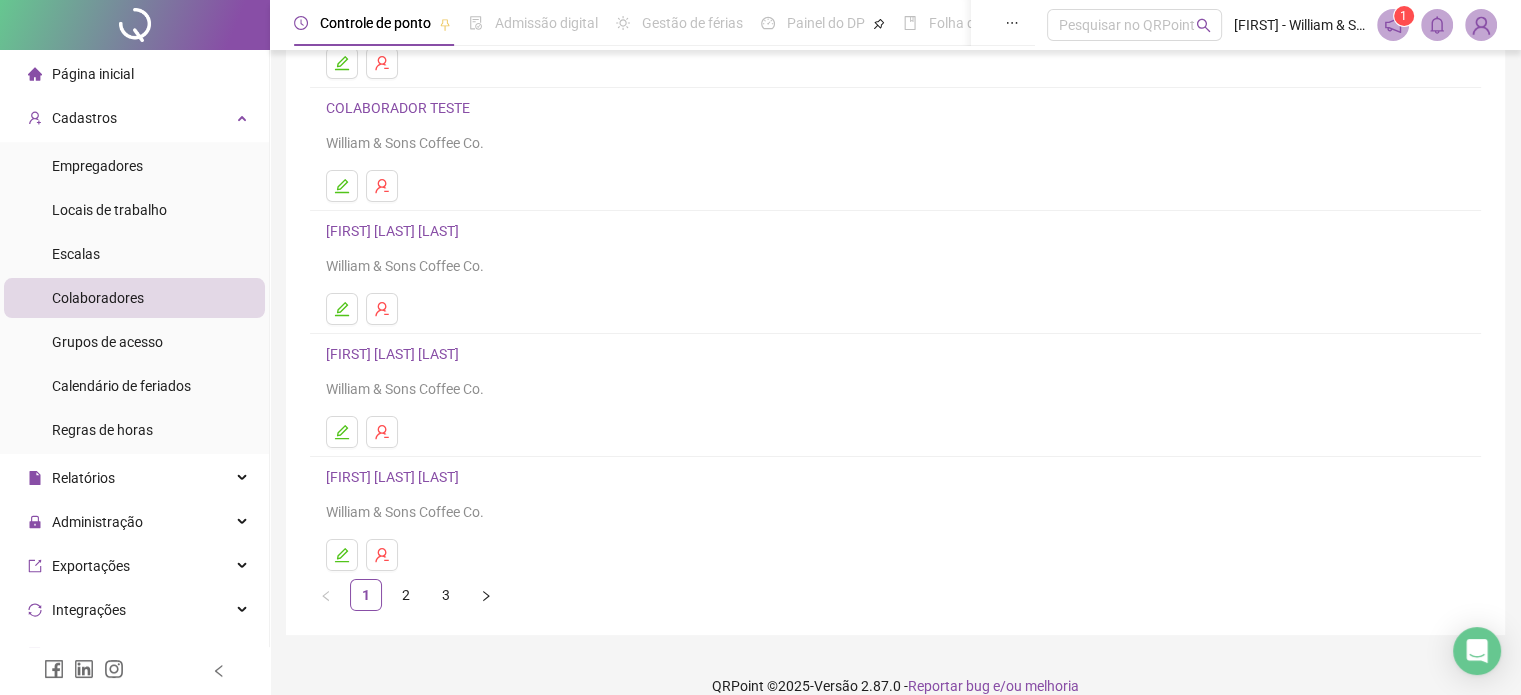 scroll, scrollTop: 271, scrollLeft: 0, axis: vertical 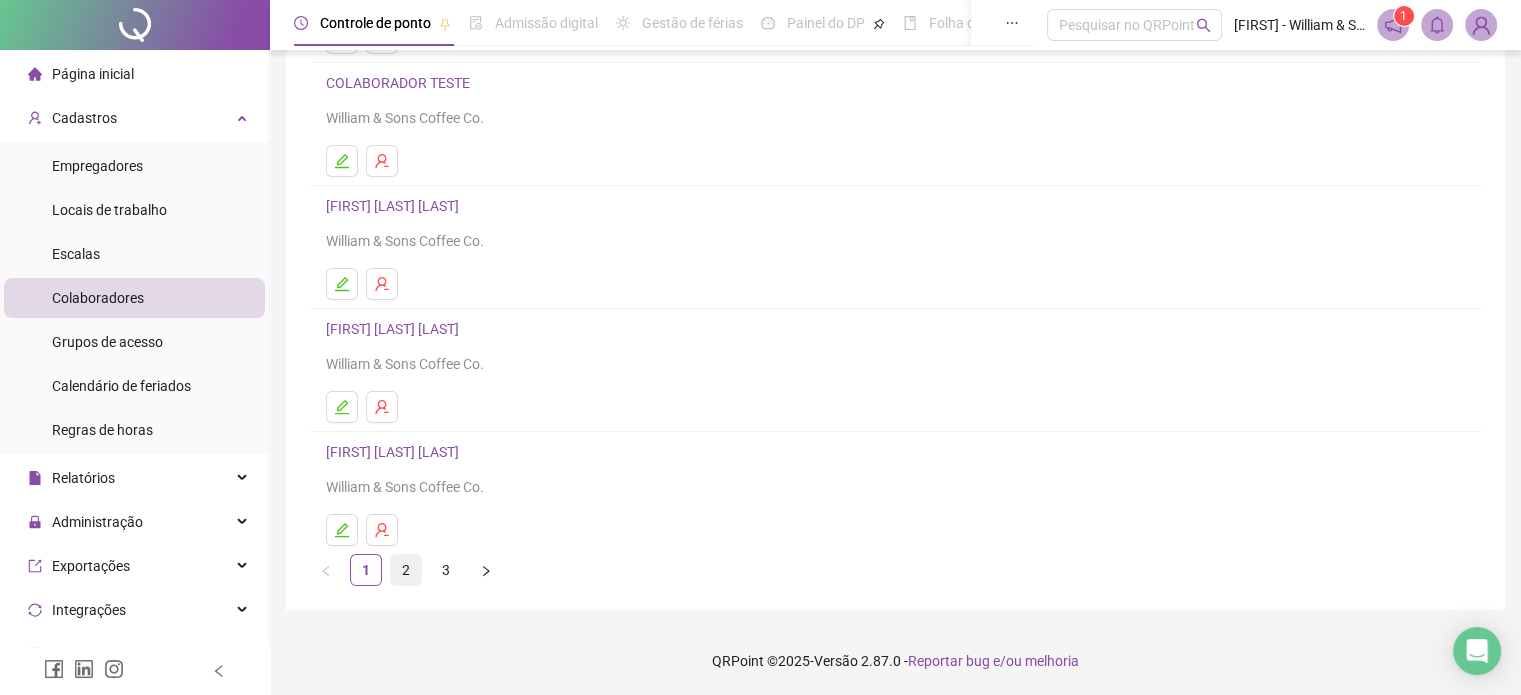 click on "2" at bounding box center [406, 570] 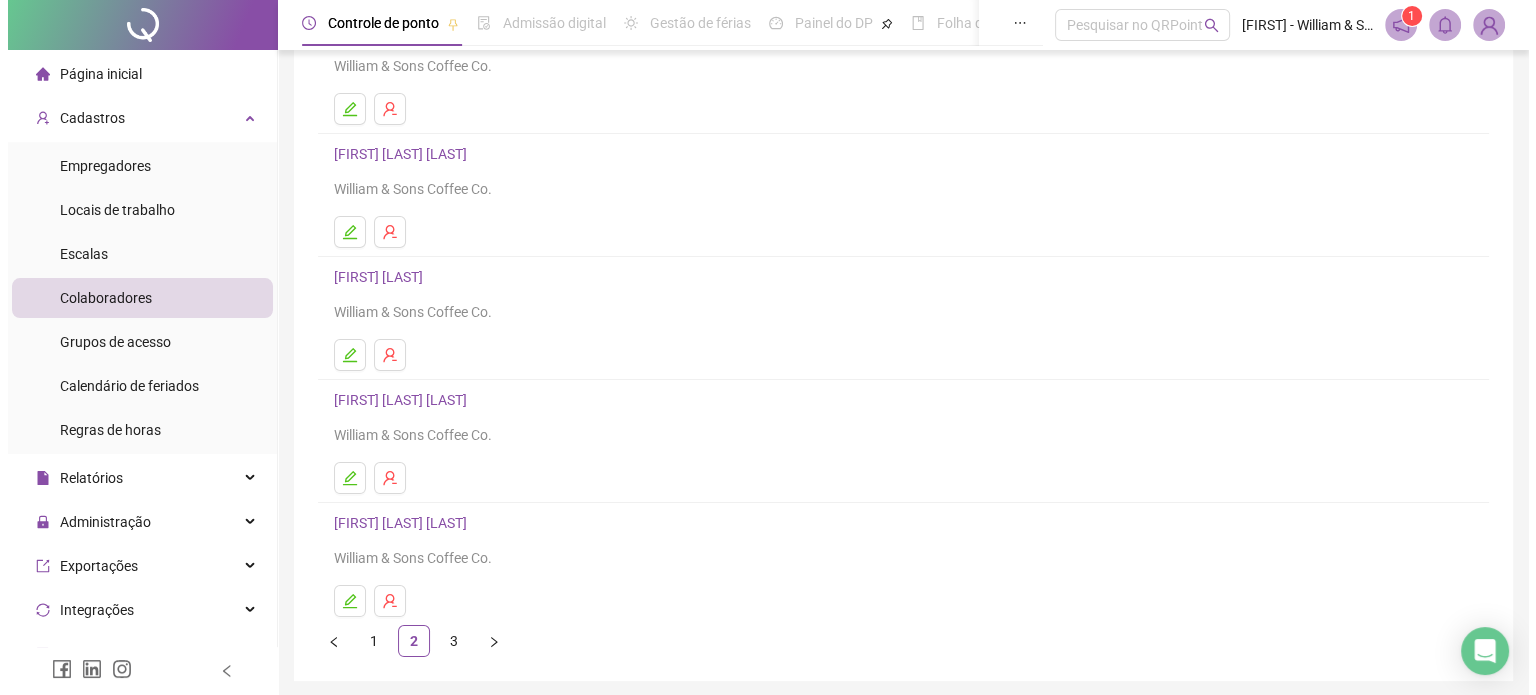scroll, scrollTop: 271, scrollLeft: 0, axis: vertical 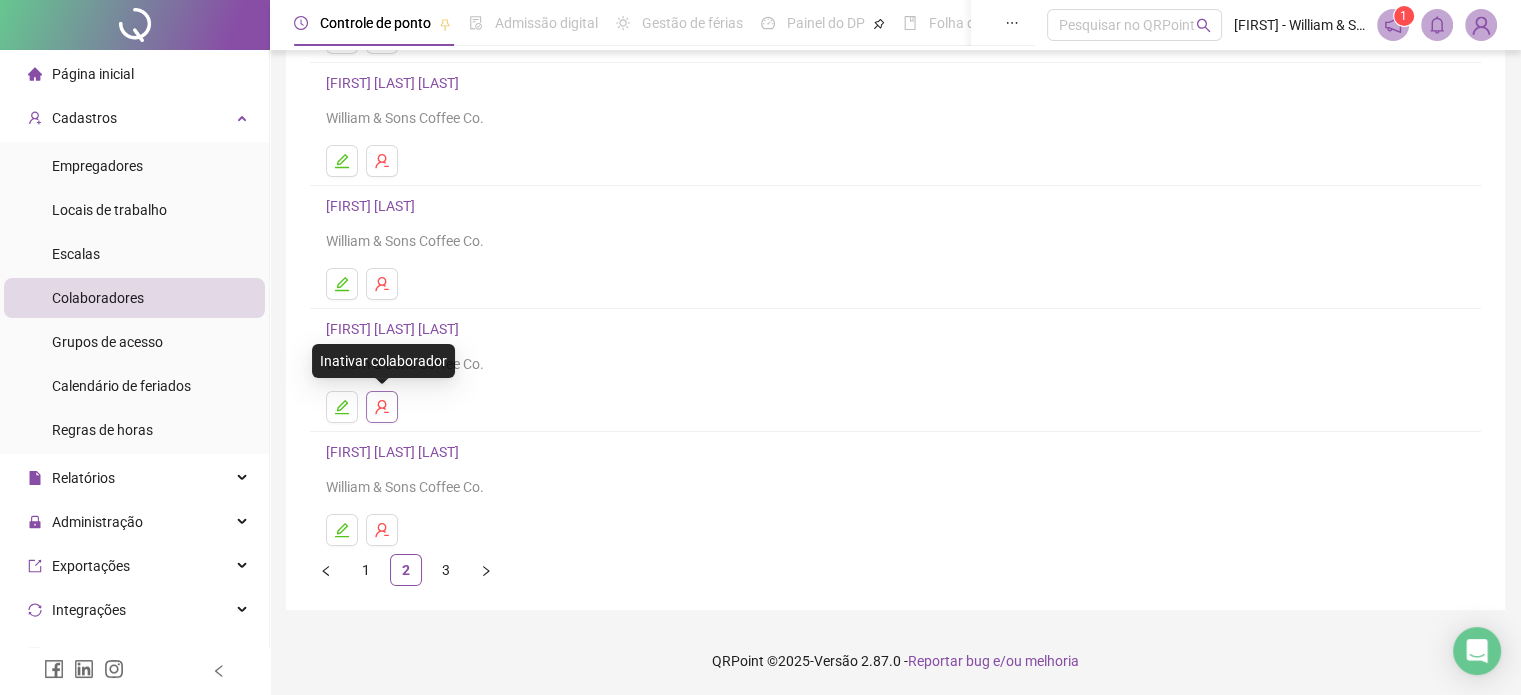click at bounding box center (382, 407) 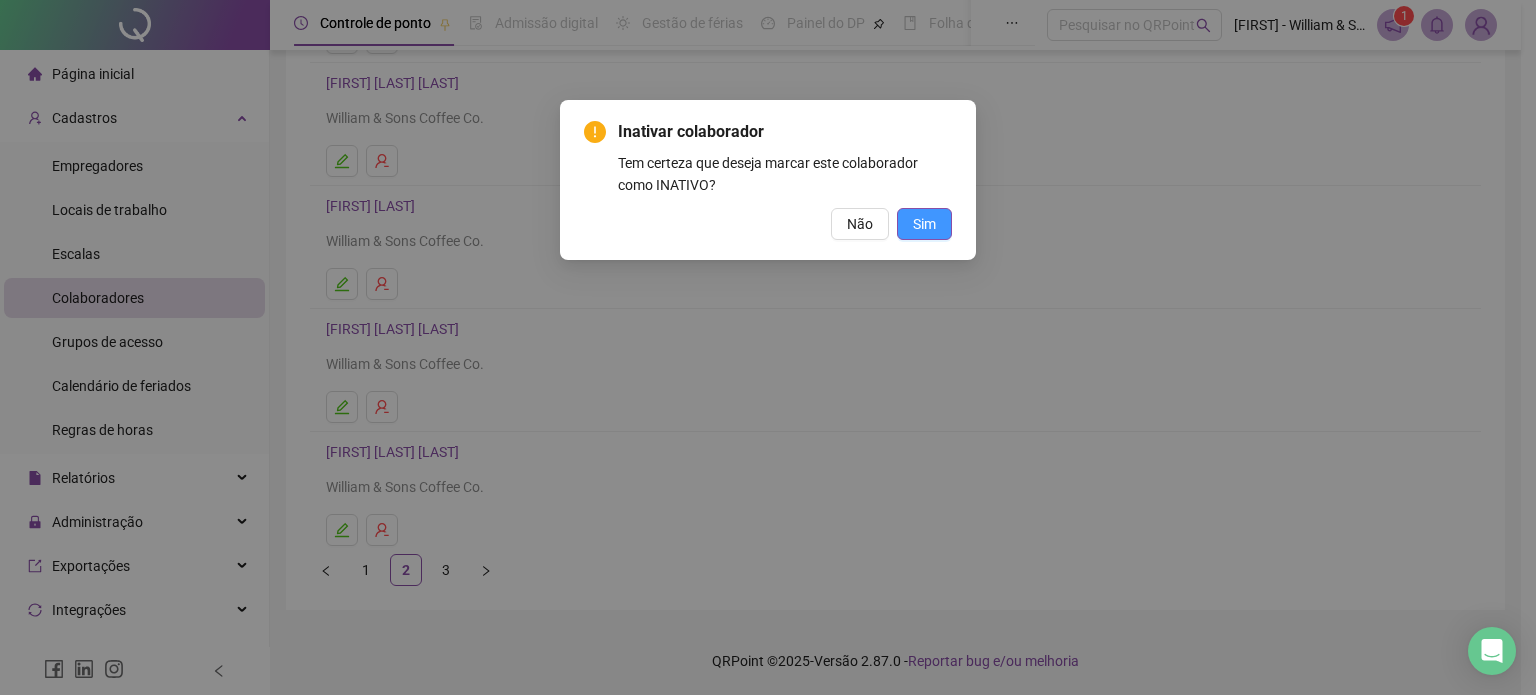 click on "Sim" at bounding box center (924, 224) 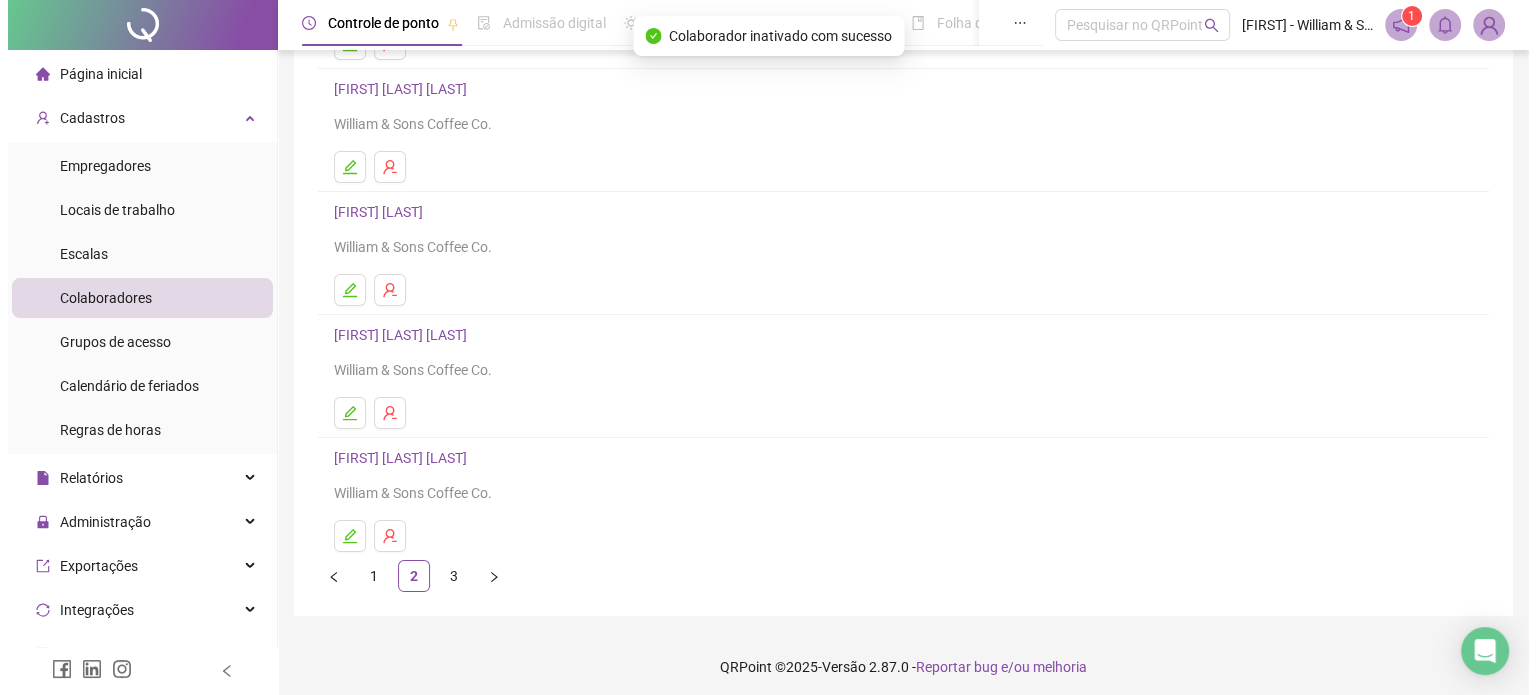 scroll, scrollTop: 271, scrollLeft: 0, axis: vertical 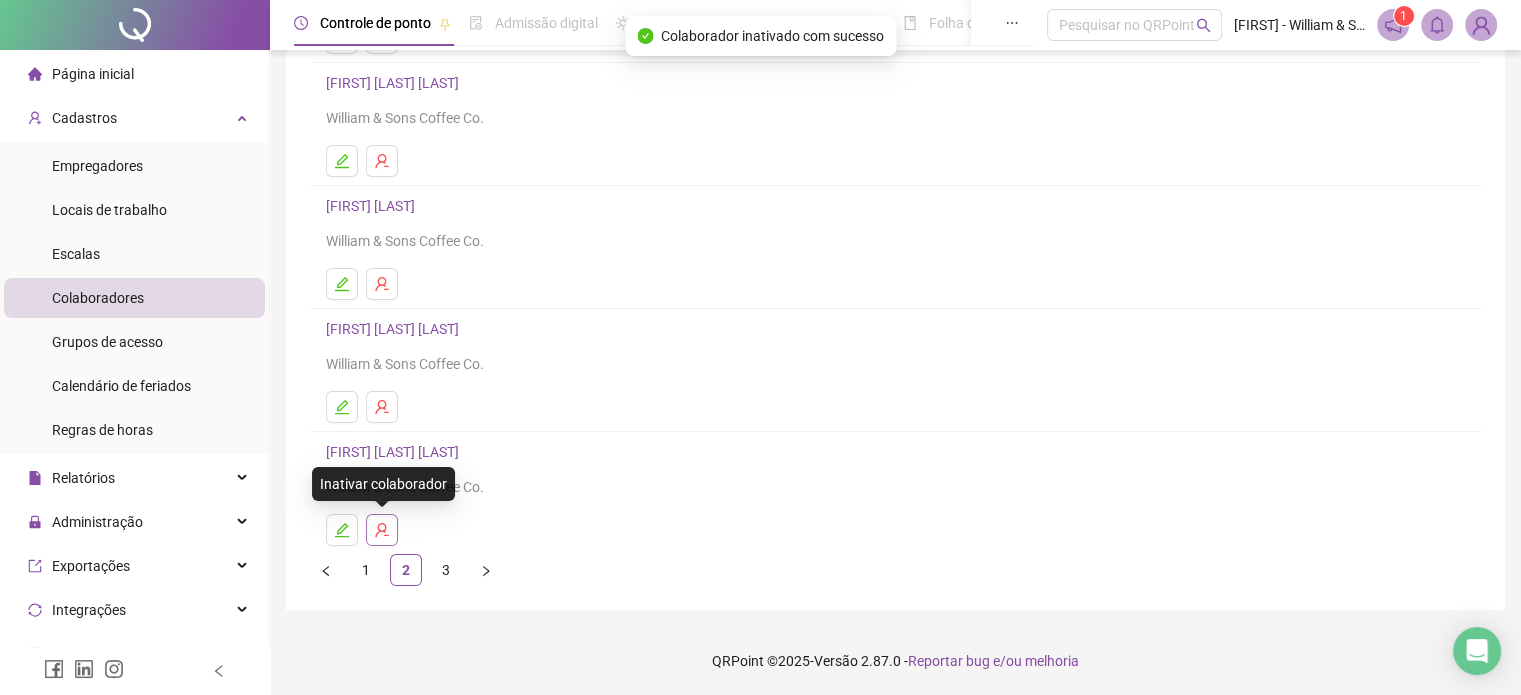 click 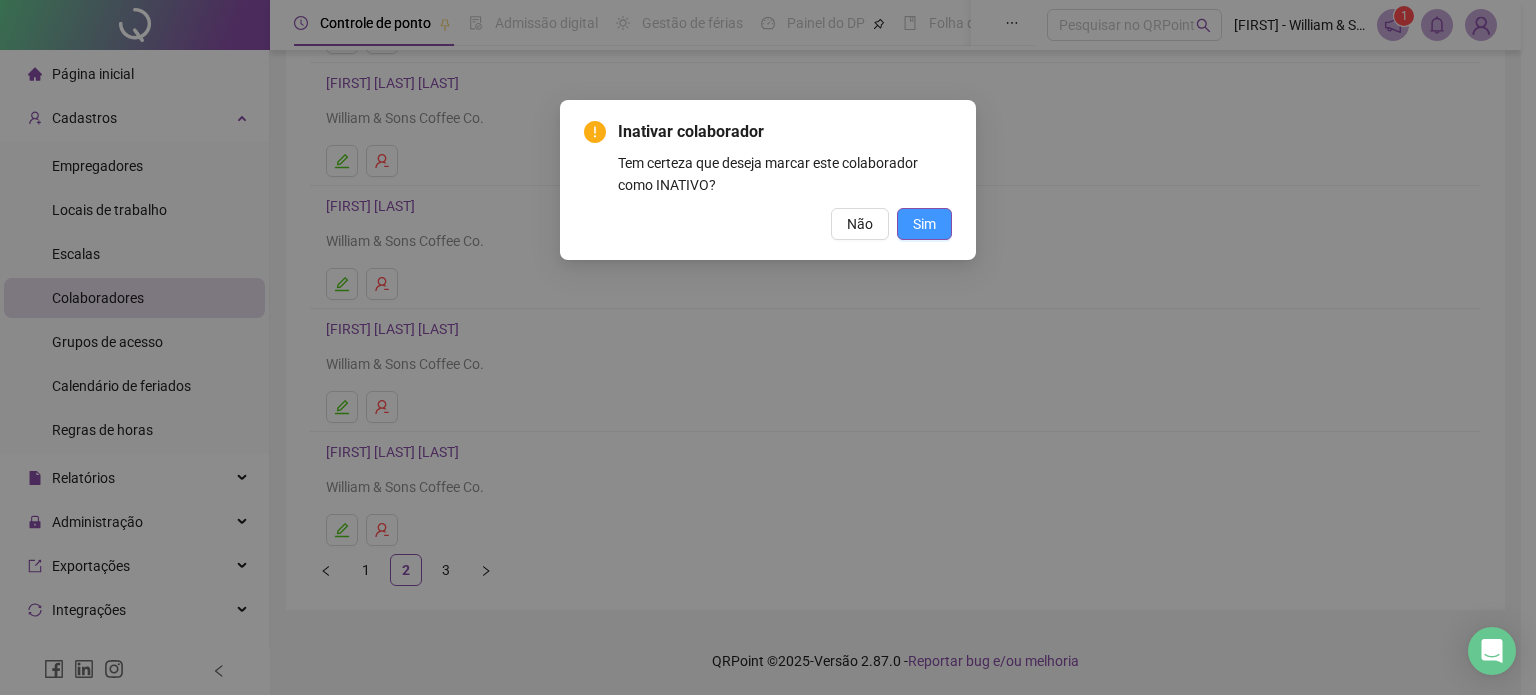 click on "Sim" at bounding box center (924, 224) 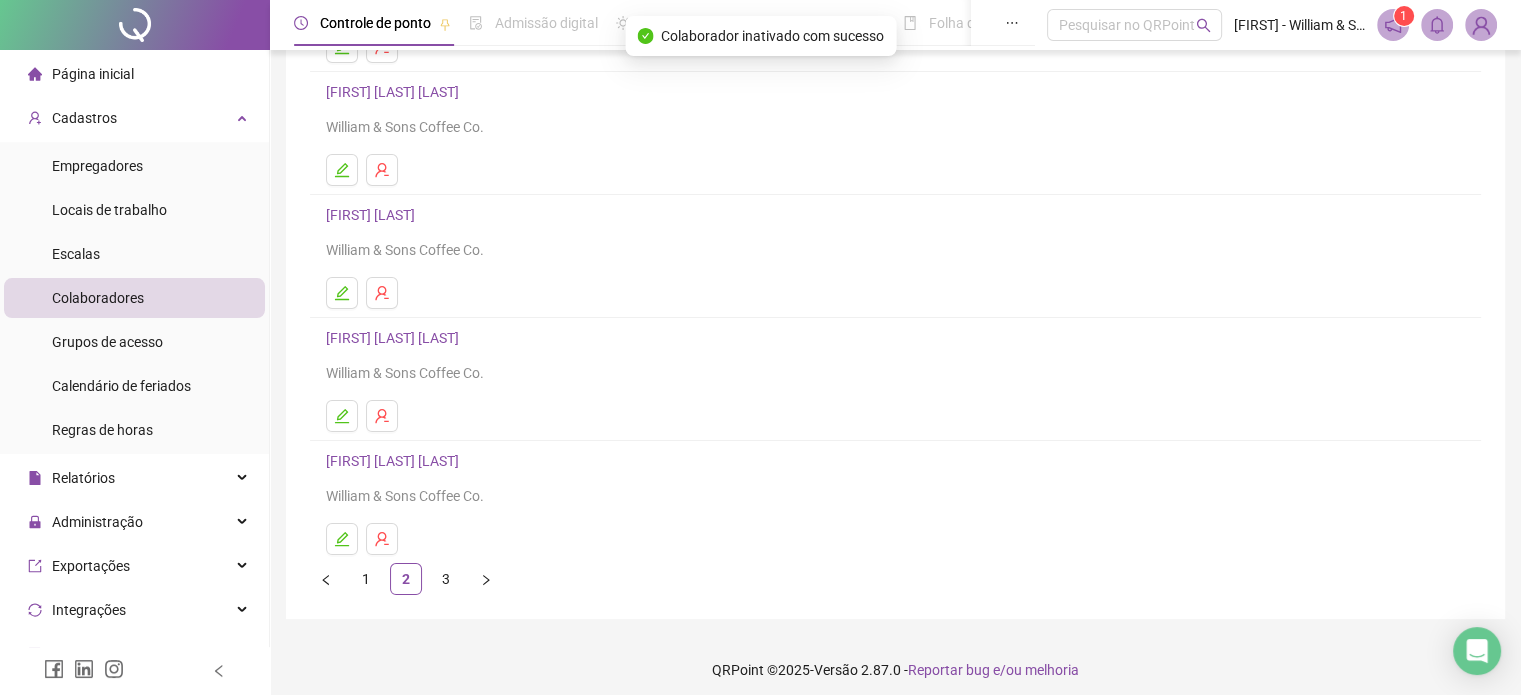 scroll, scrollTop: 271, scrollLeft: 0, axis: vertical 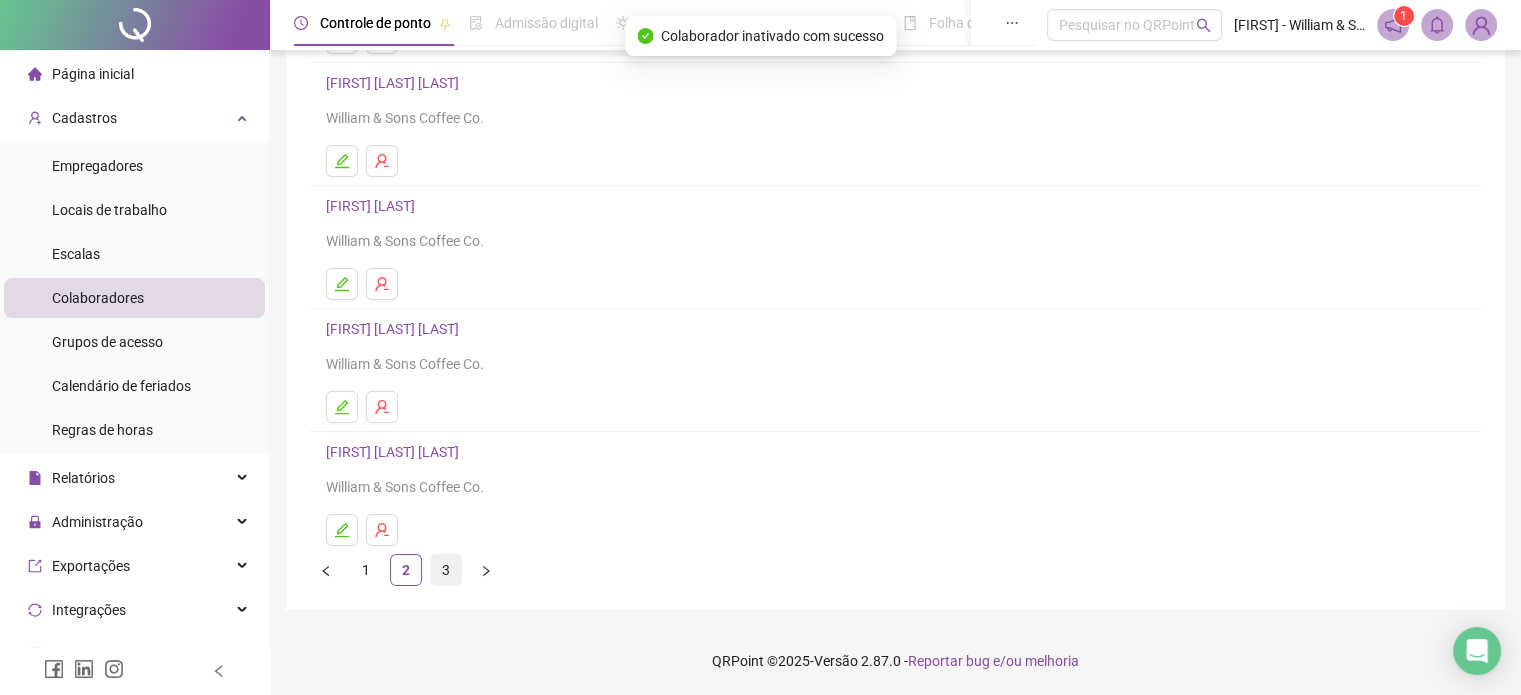 click on "3" at bounding box center [446, 570] 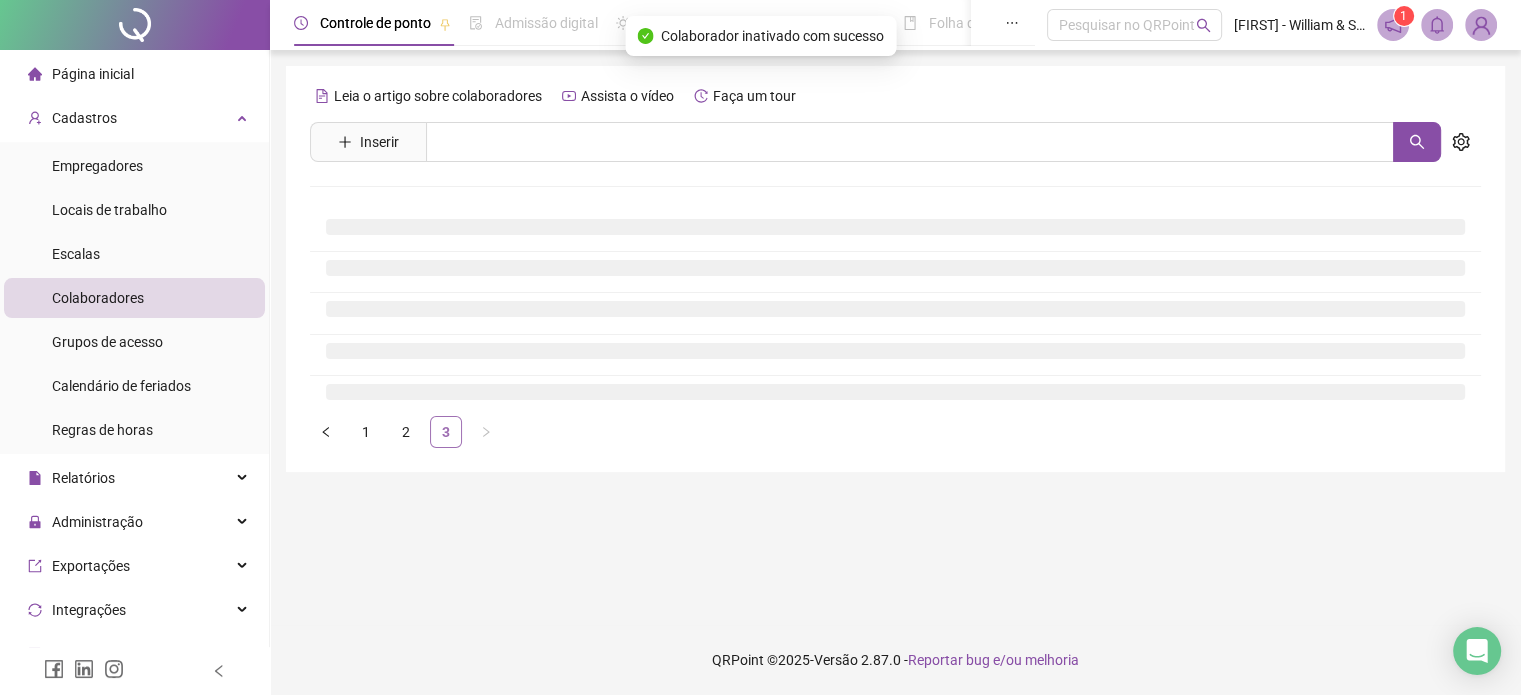 scroll, scrollTop: 0, scrollLeft: 0, axis: both 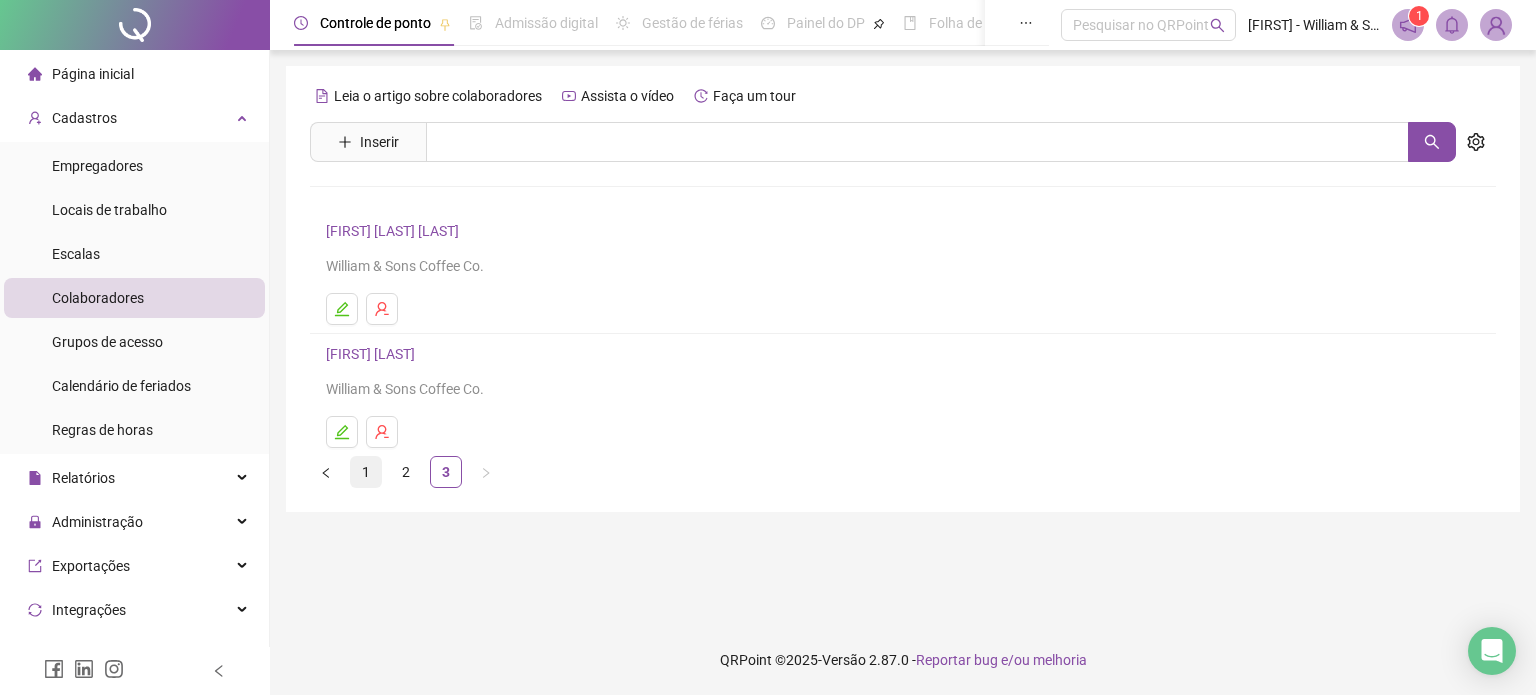 click on "1" at bounding box center (366, 472) 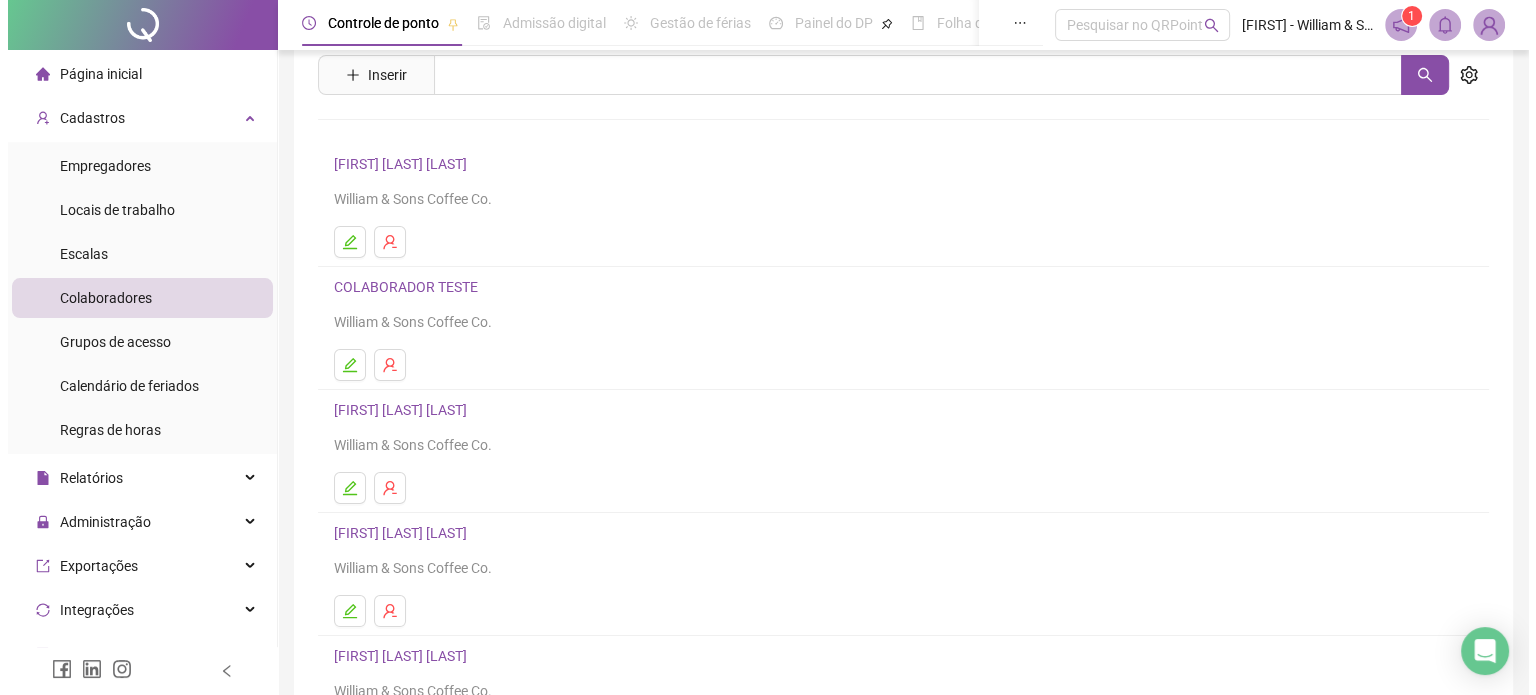 scroll, scrollTop: 200, scrollLeft: 0, axis: vertical 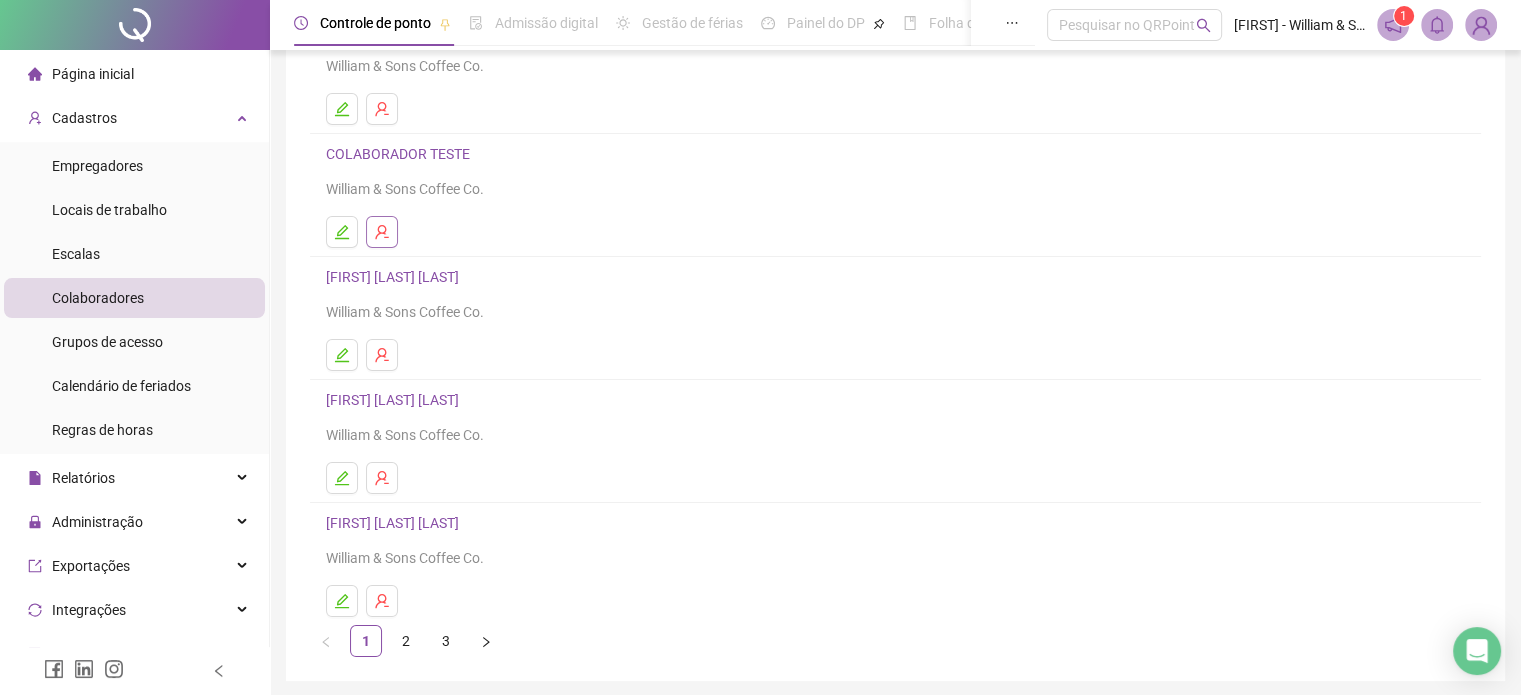 click 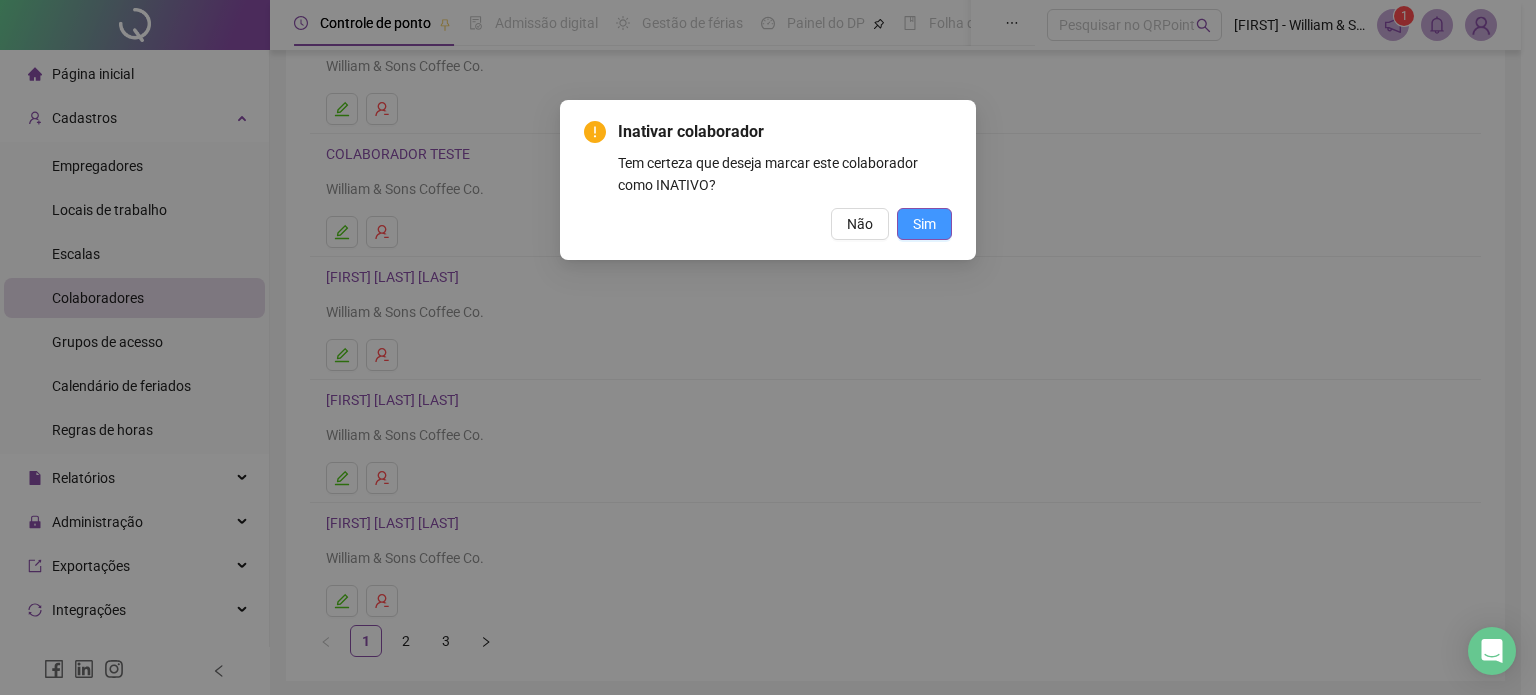 click on "Sim" at bounding box center (924, 224) 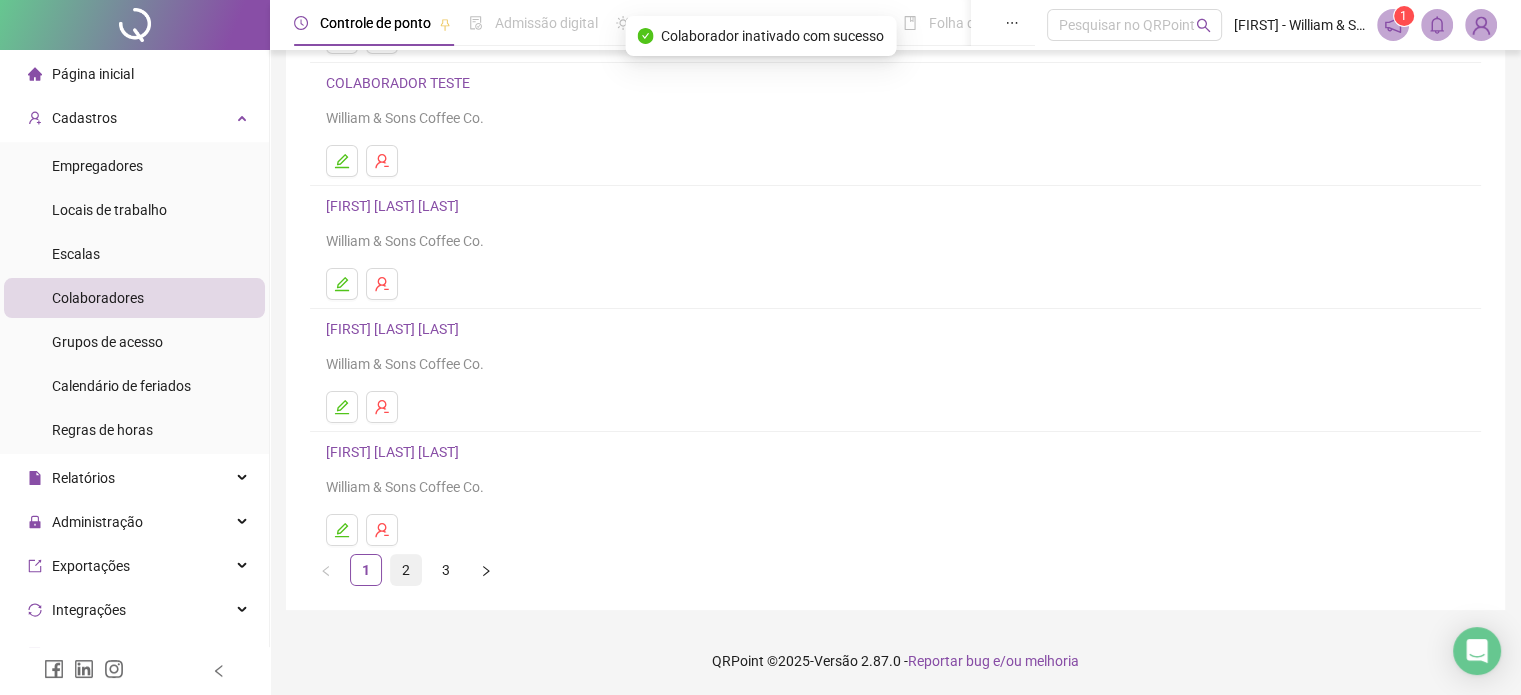 drag, startPoint x: 404, startPoint y: 591, endPoint x: 411, endPoint y: 582, distance: 11.401754 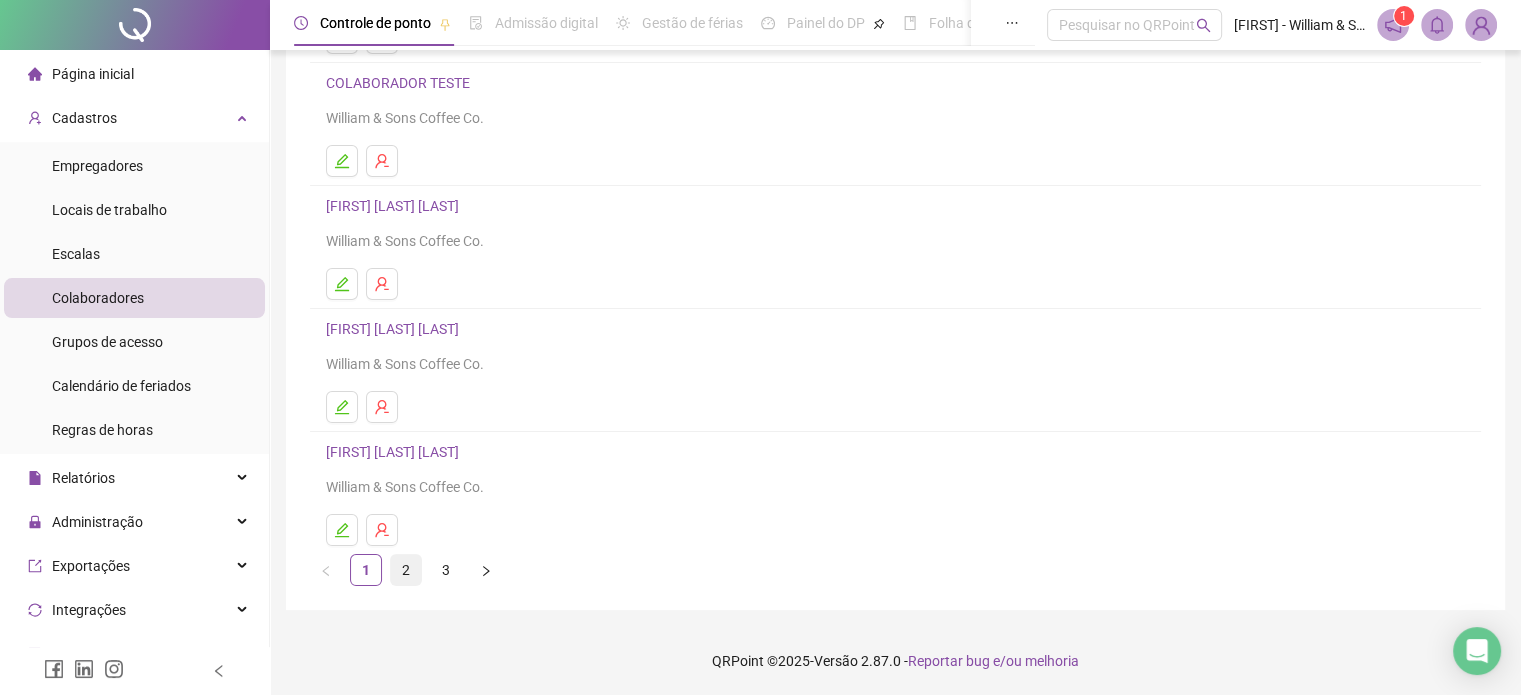 click on "2" at bounding box center [406, 570] 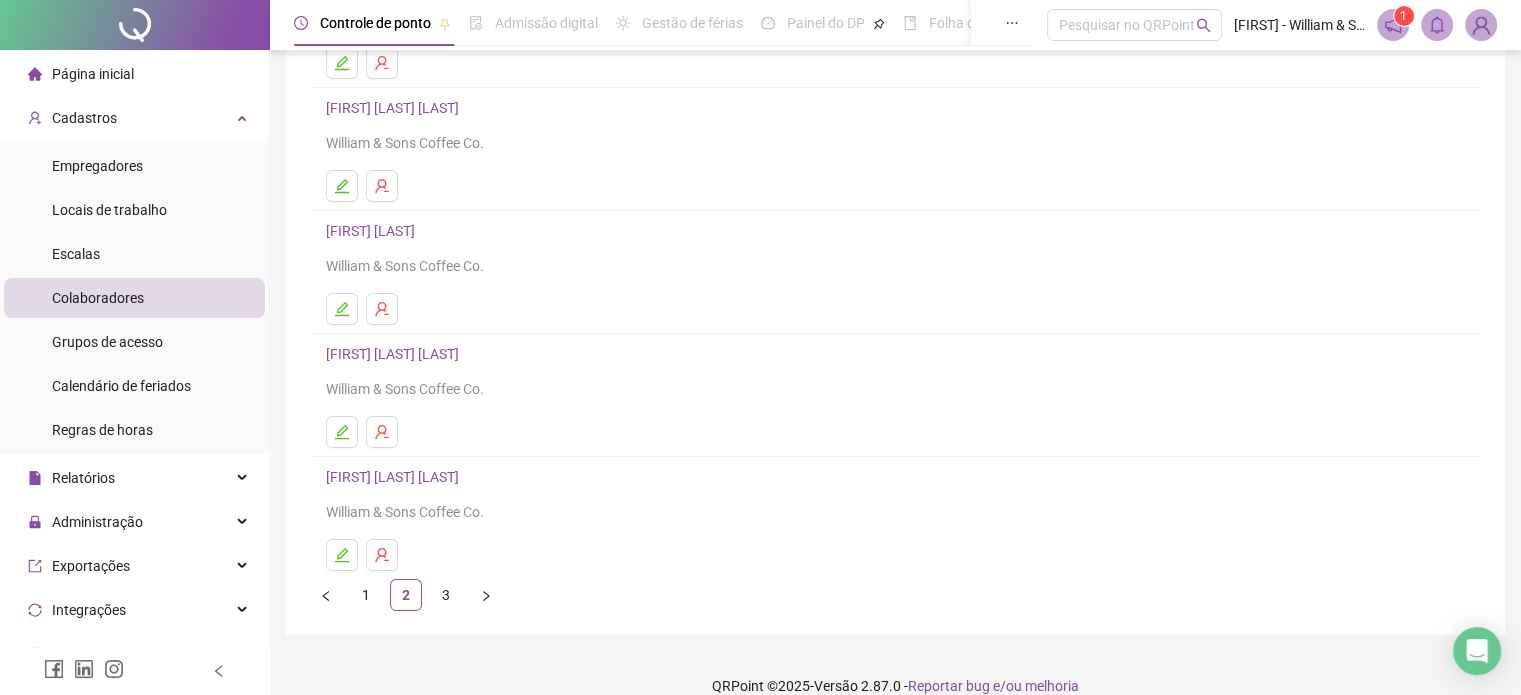 scroll, scrollTop: 271, scrollLeft: 0, axis: vertical 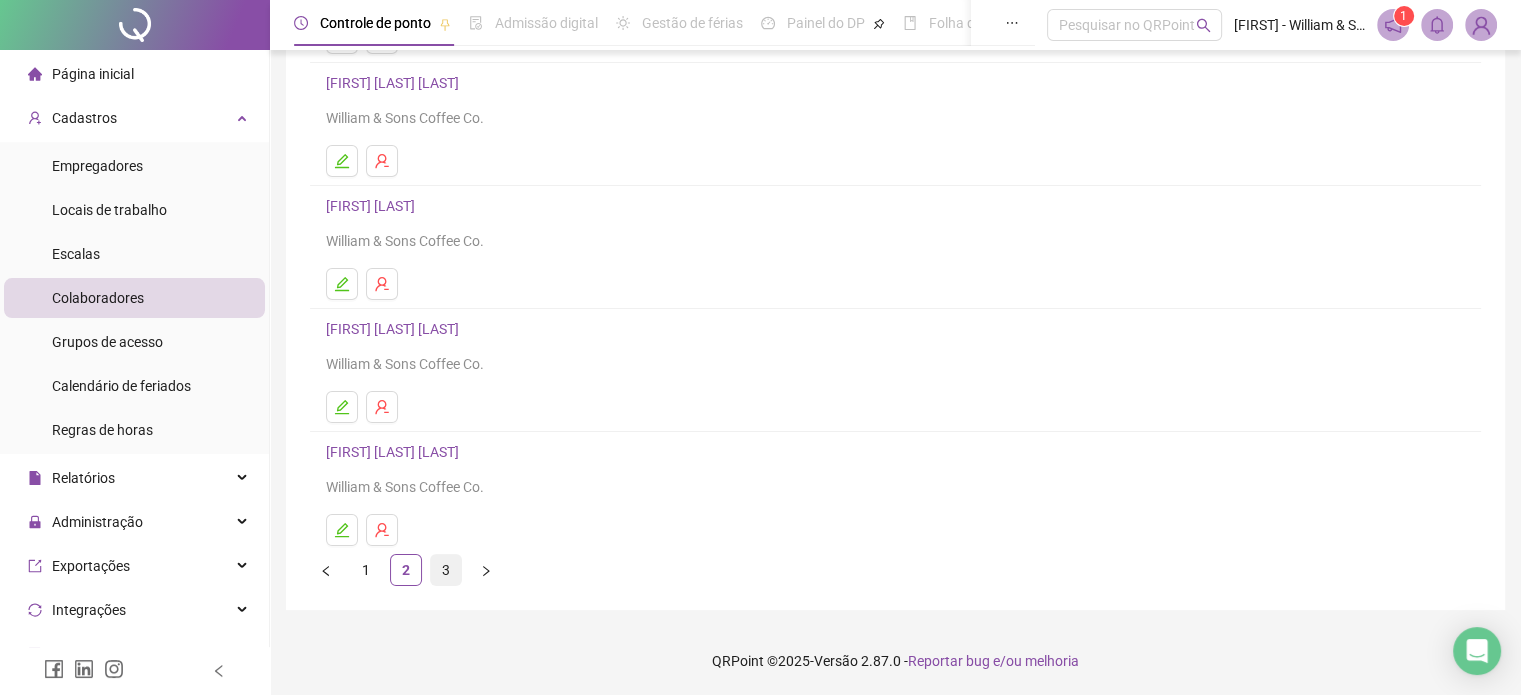 click on "3" at bounding box center (446, 570) 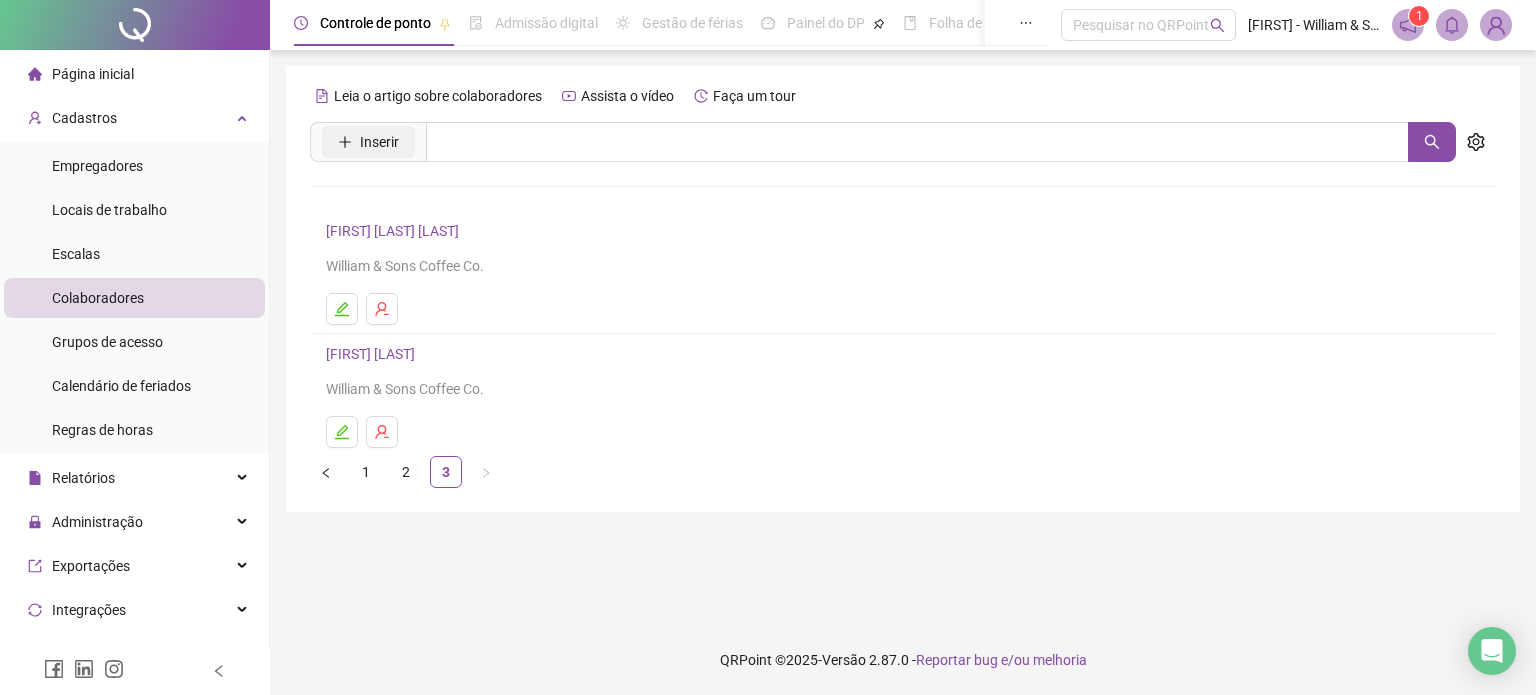 click on "Inserir" at bounding box center (368, 142) 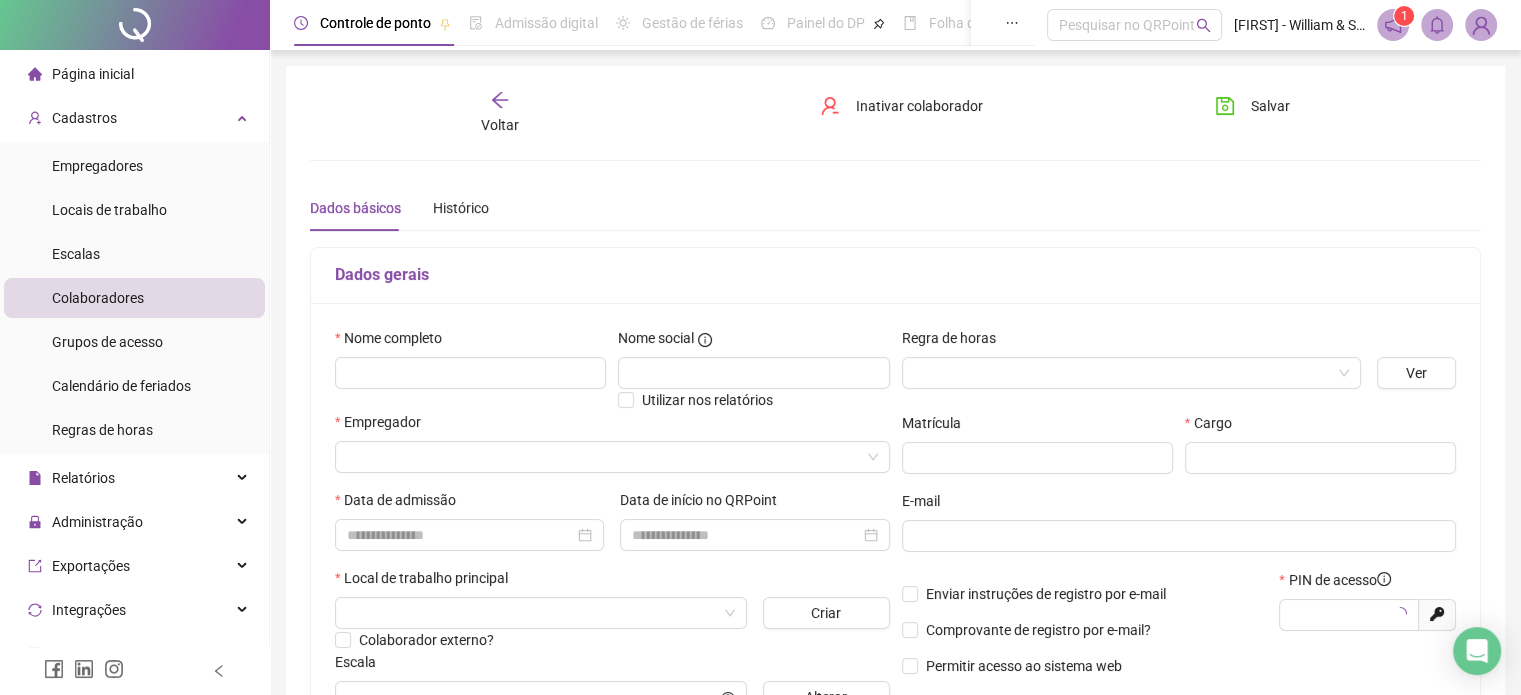 type on "*****" 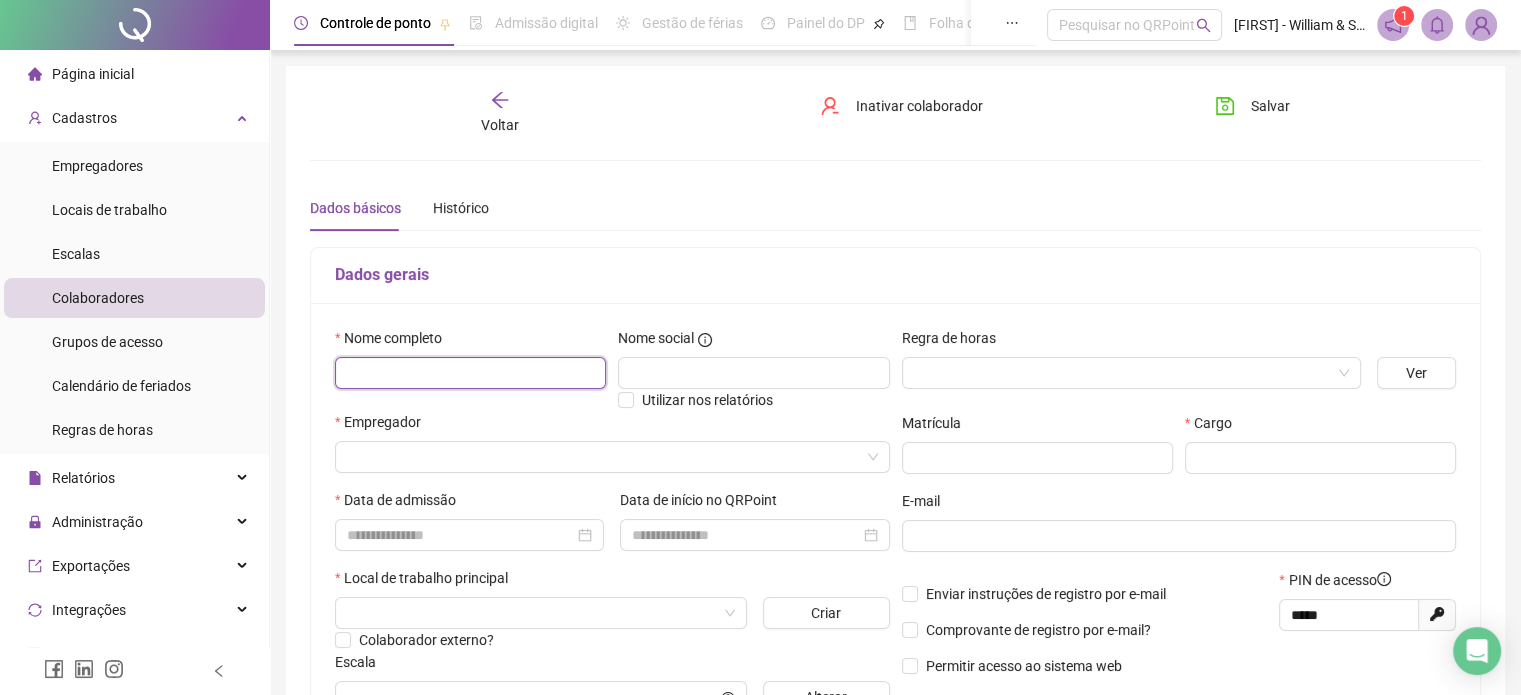 click at bounding box center [470, 373] 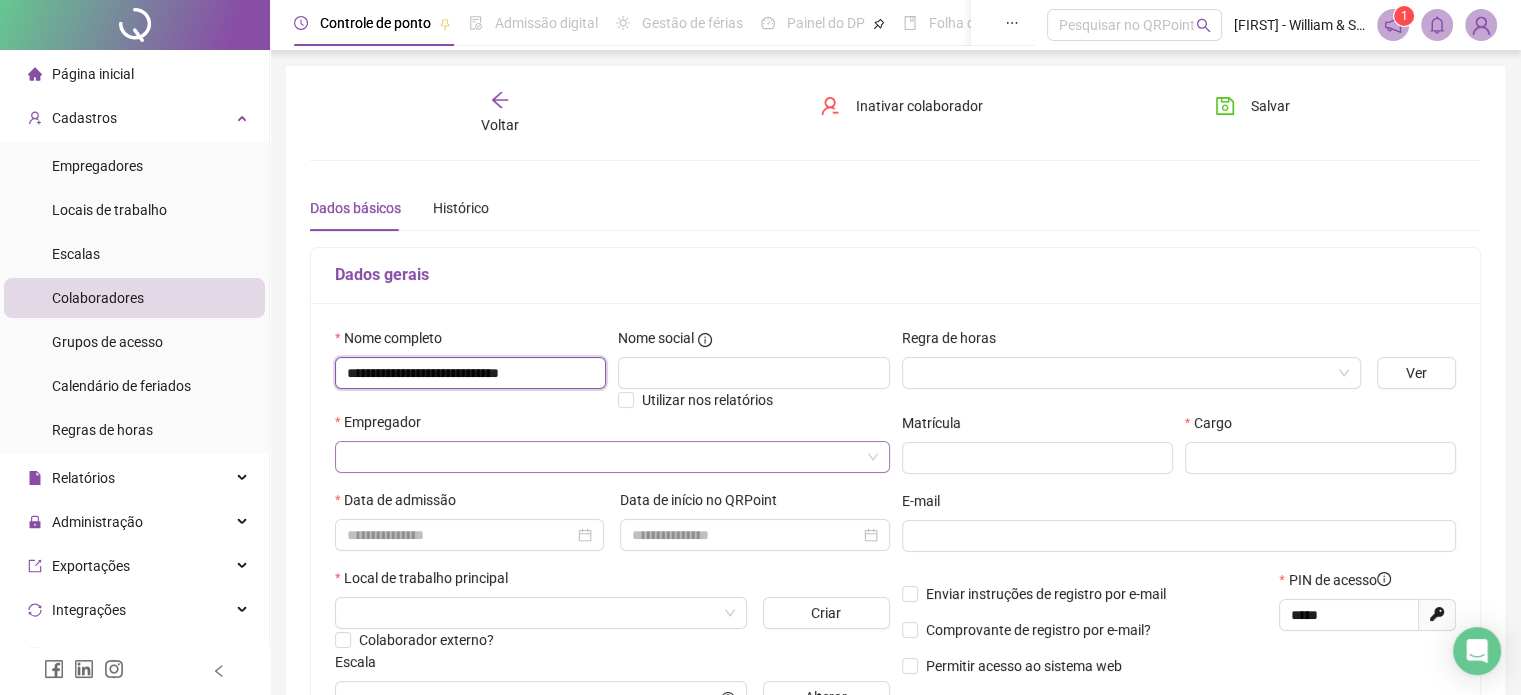 type on "**********" 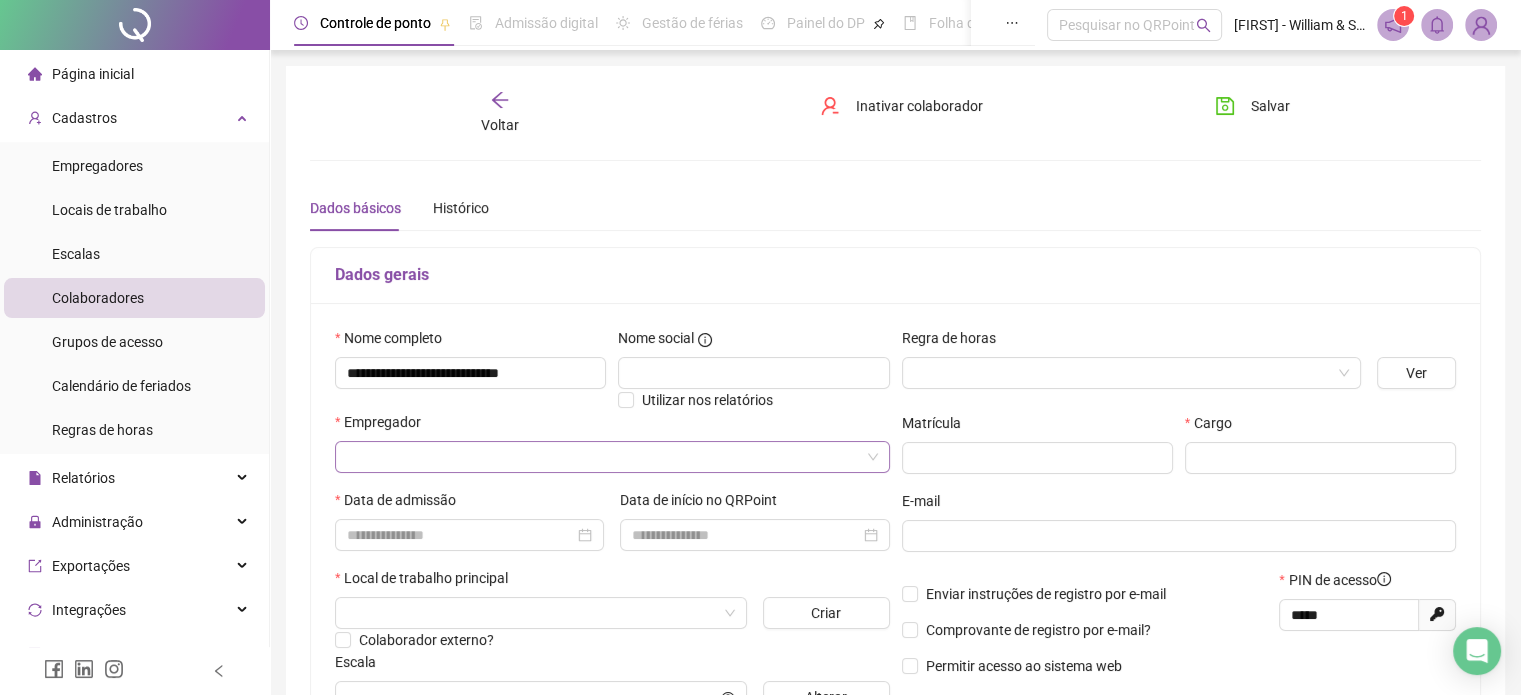 click at bounding box center (606, 457) 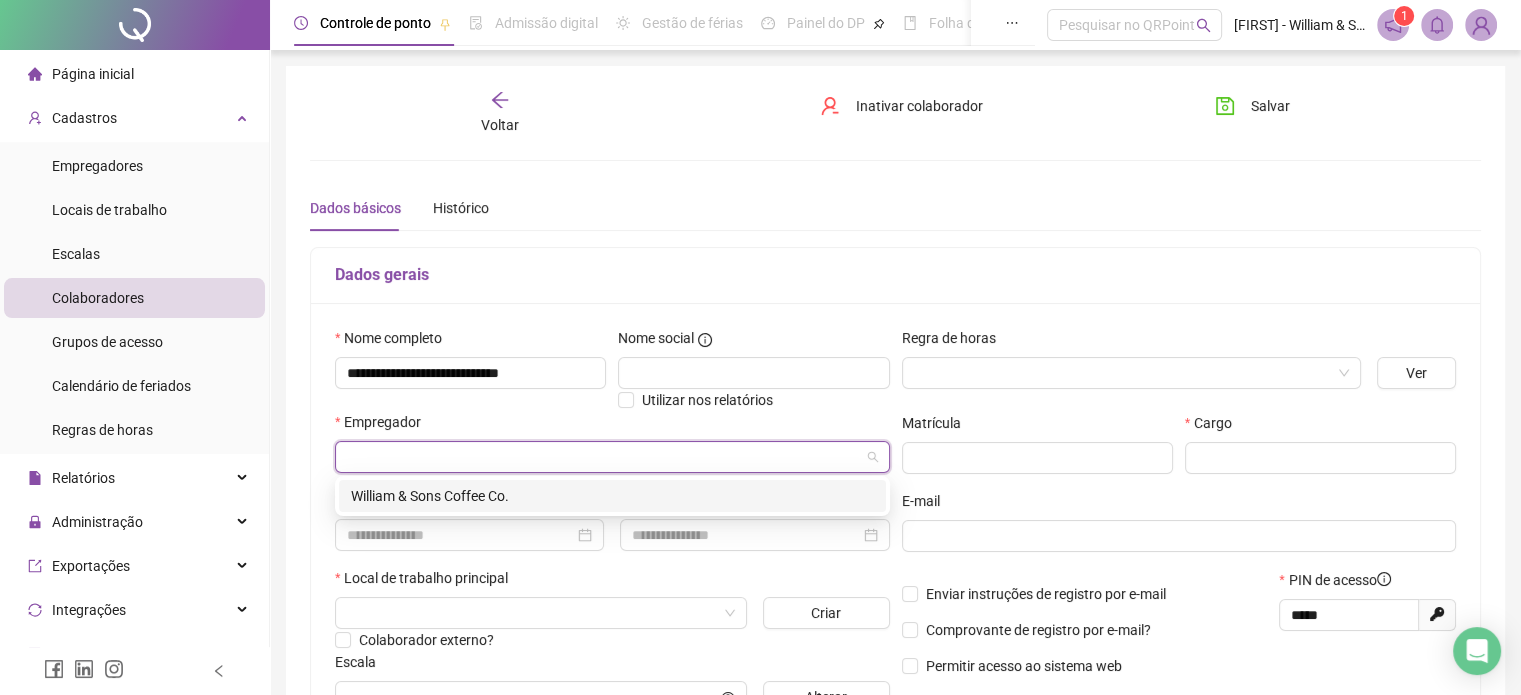 click on "William & Sons Coffee Co." at bounding box center [612, 496] 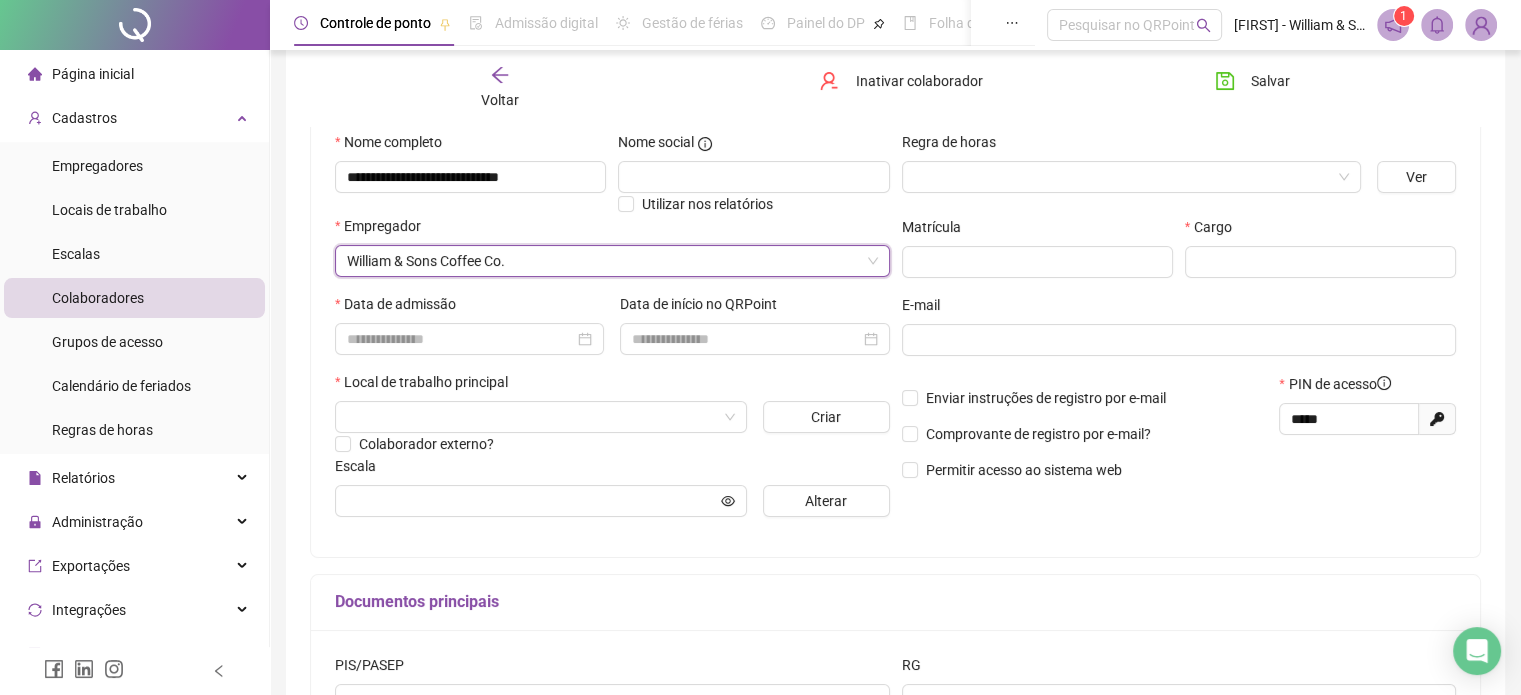 scroll, scrollTop: 200, scrollLeft: 0, axis: vertical 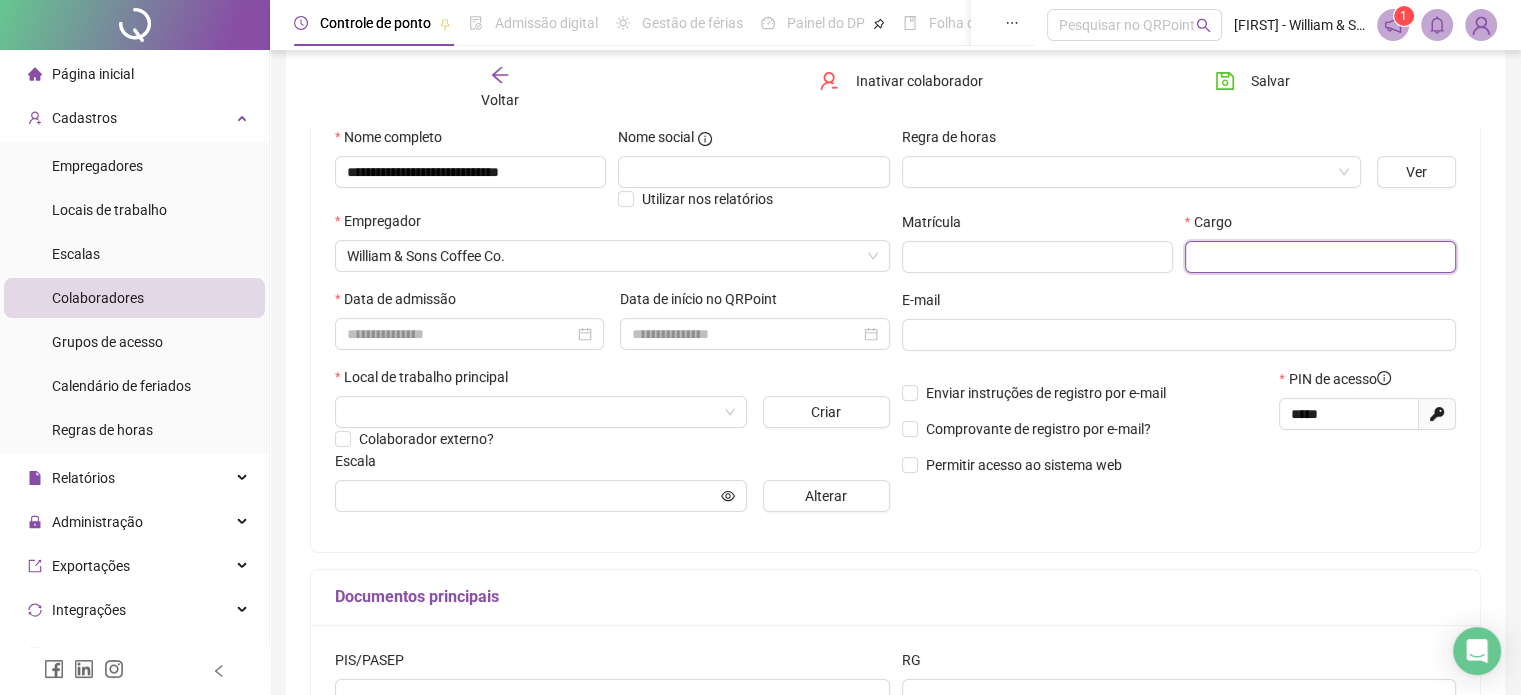 click at bounding box center (1320, 257) 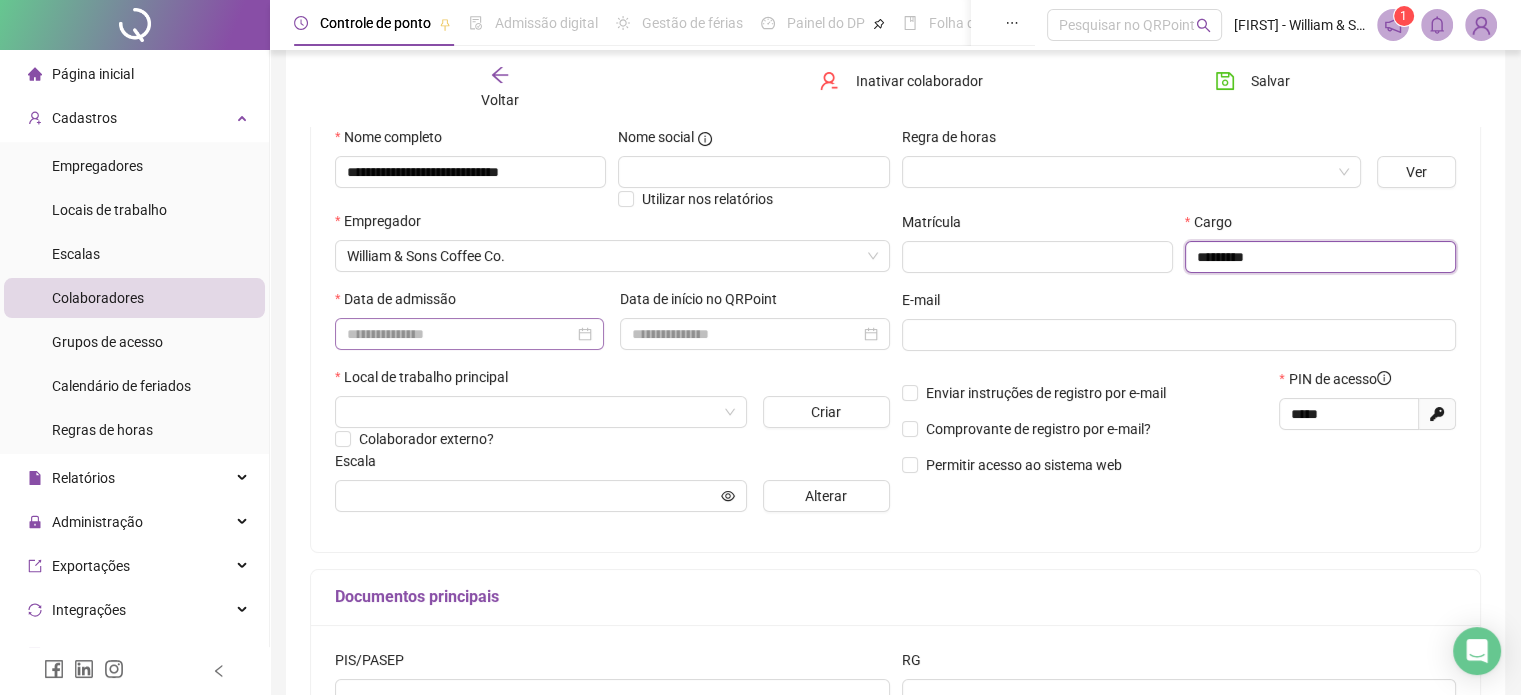 type on "*********" 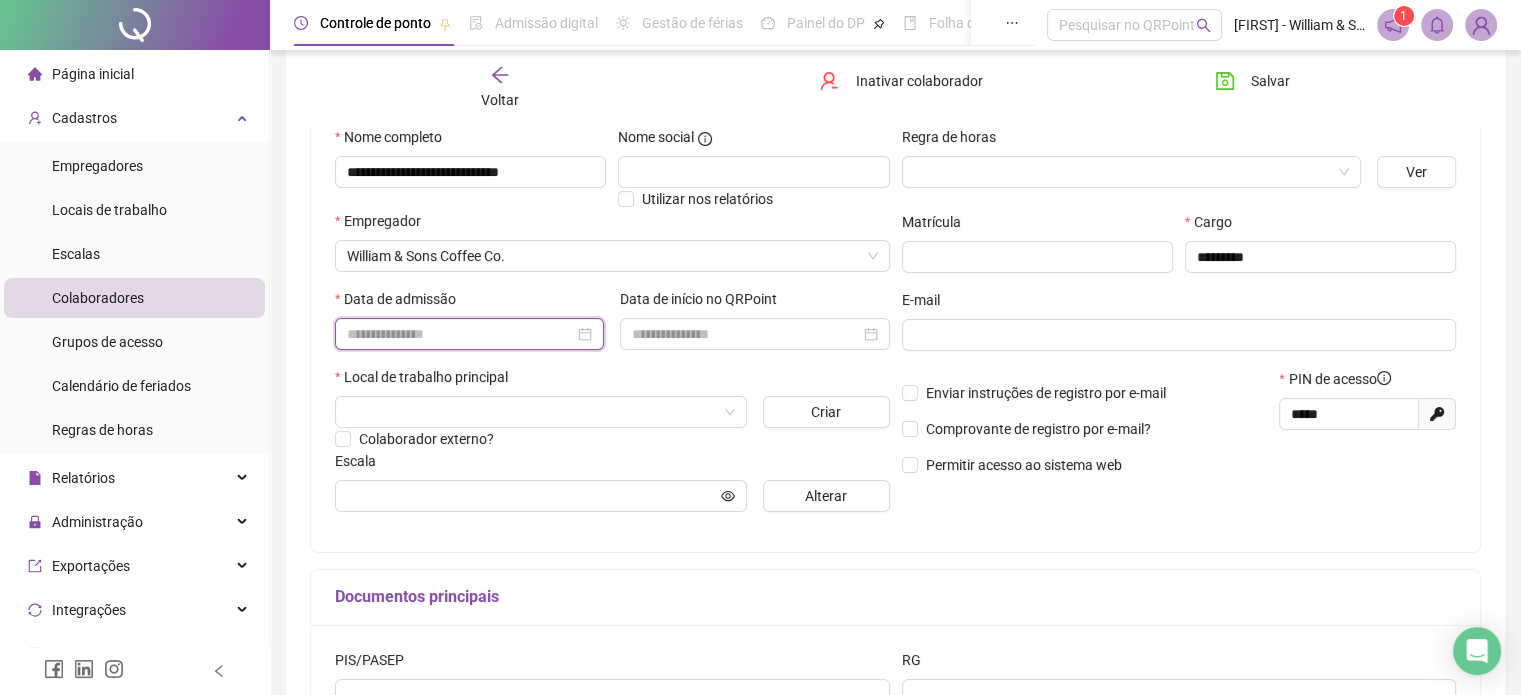 click at bounding box center (460, 334) 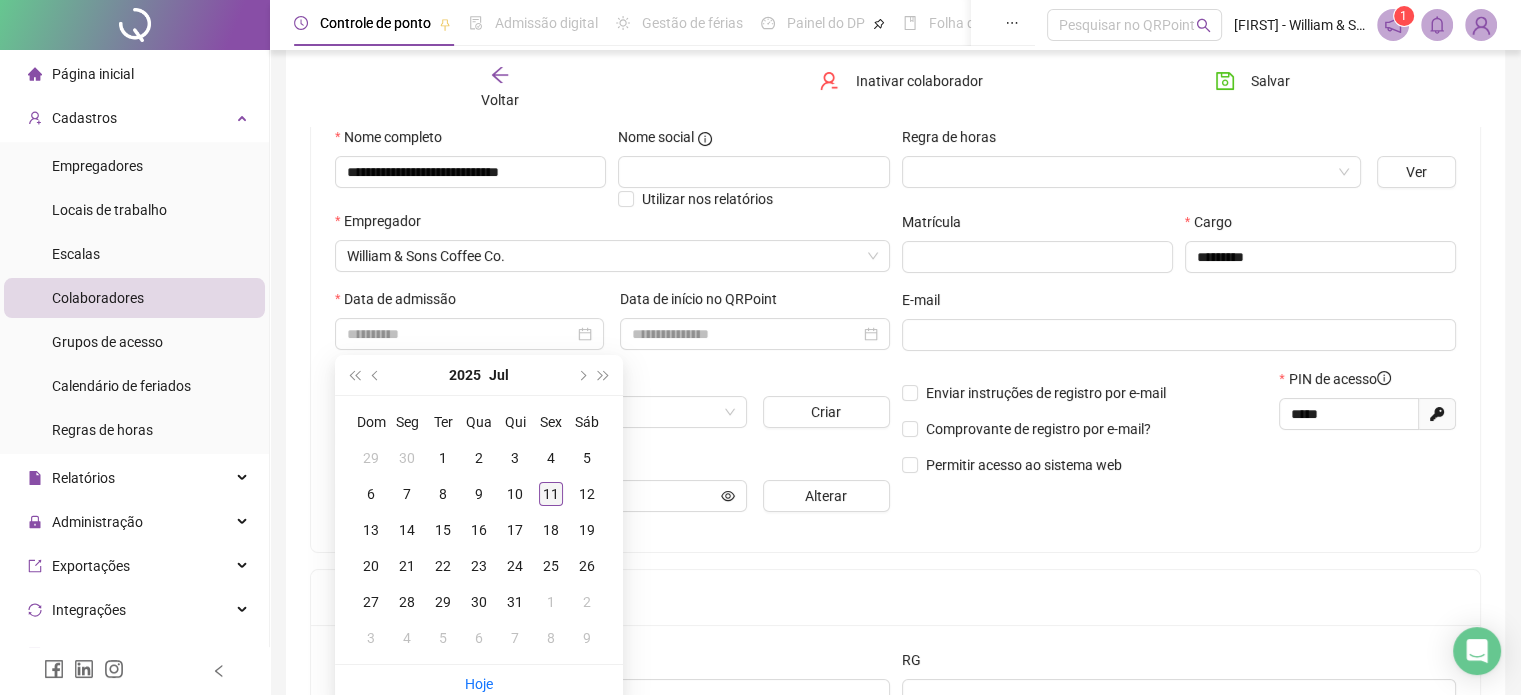 click on "11" at bounding box center [551, 494] 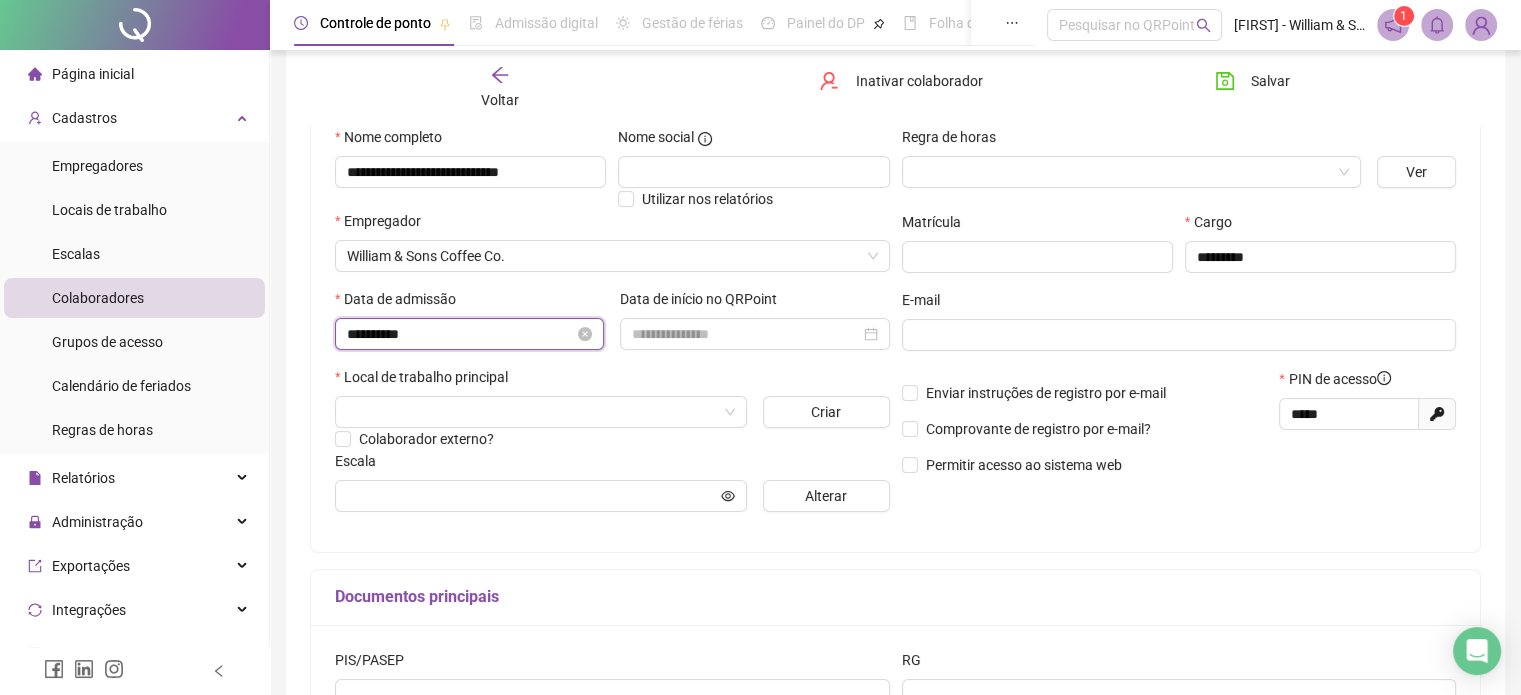 click on "**********" at bounding box center (460, 334) 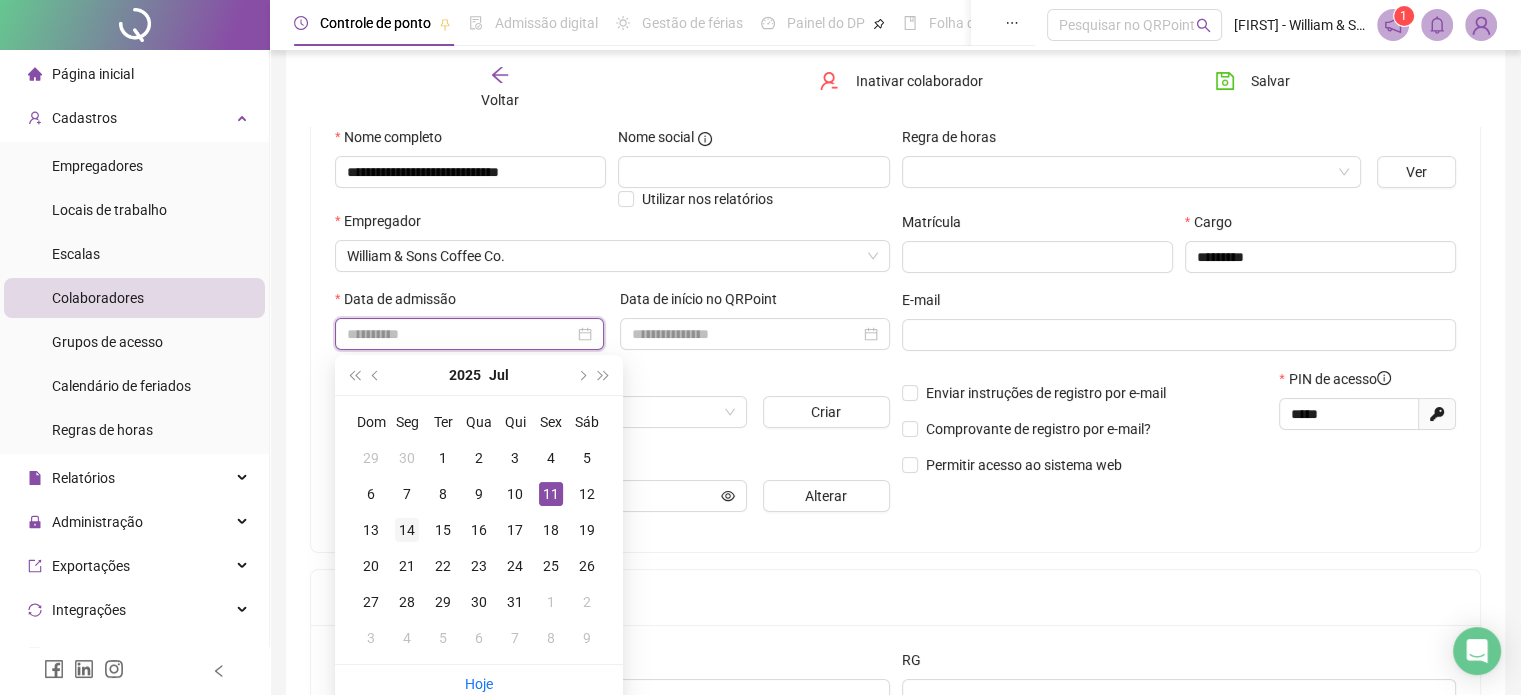 type on "**********" 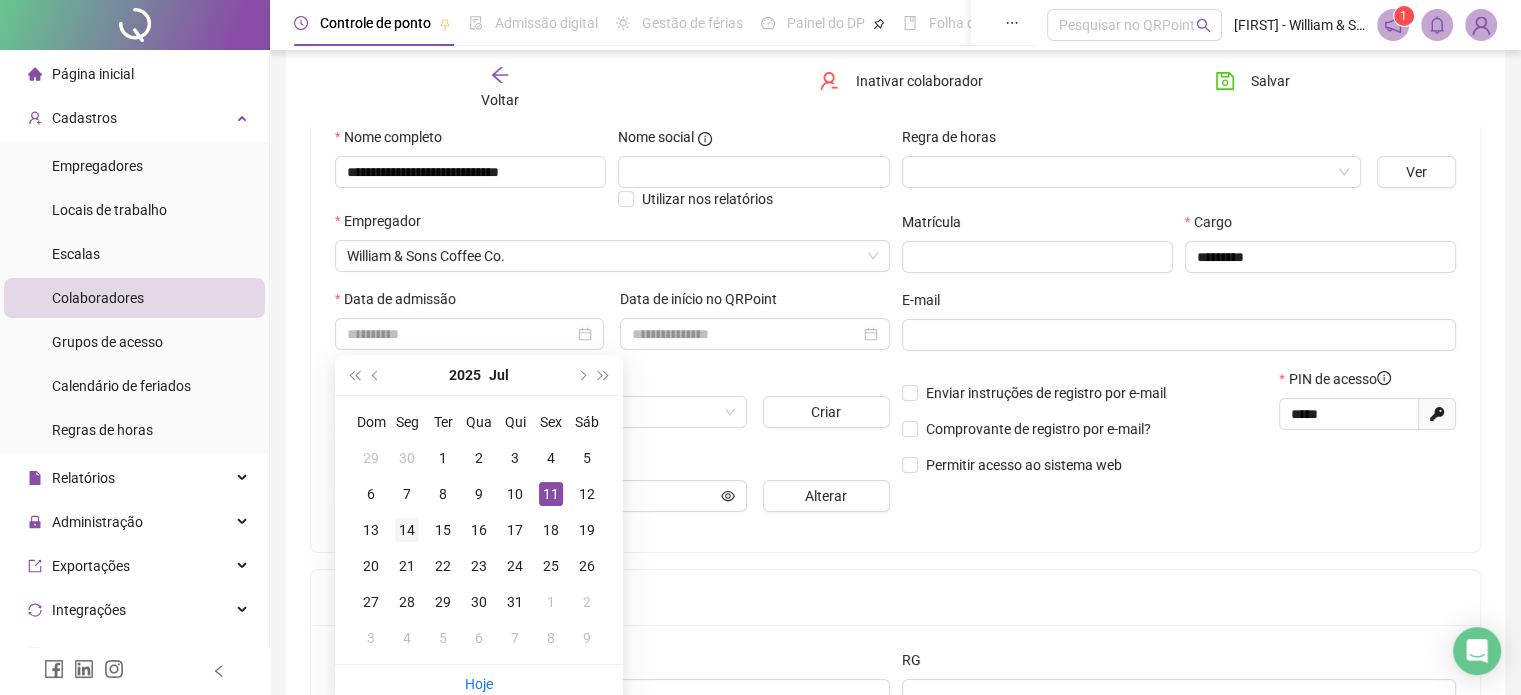 click on "14" at bounding box center (407, 530) 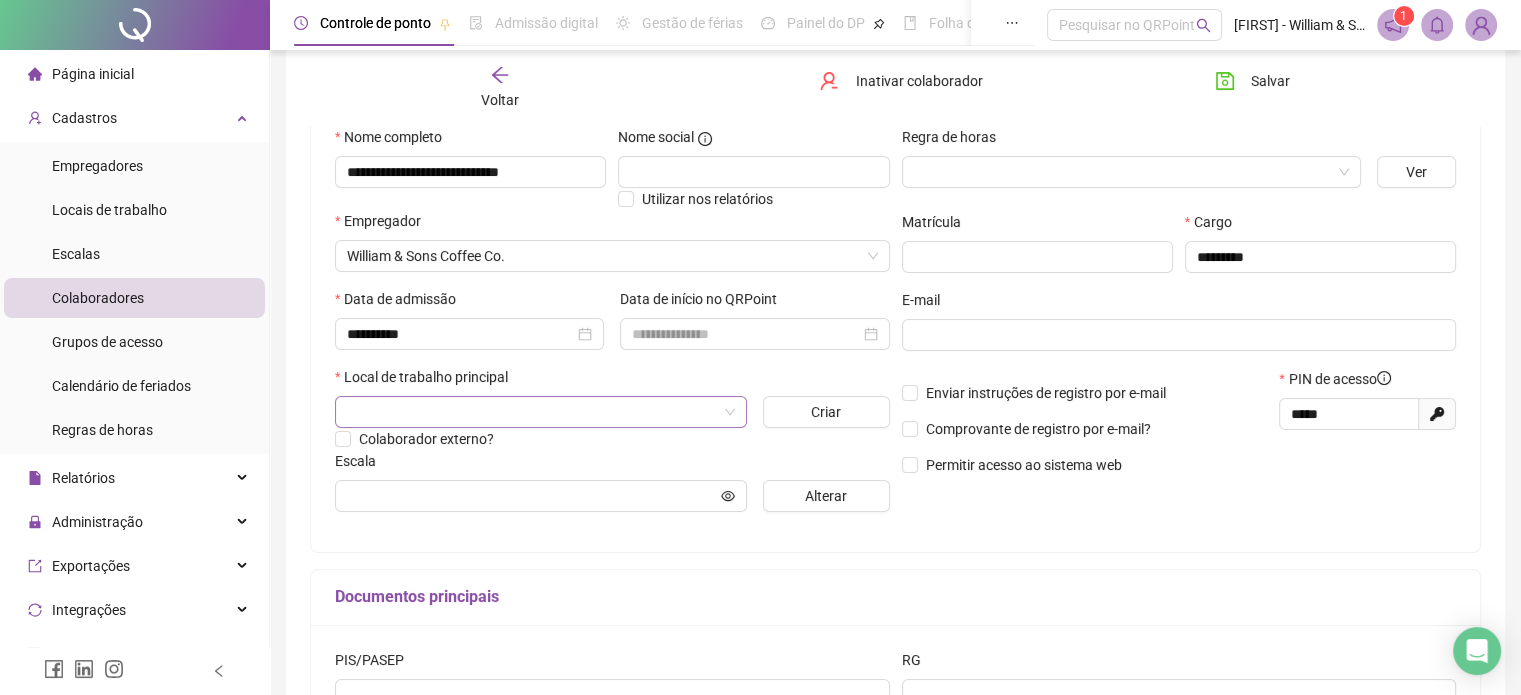 click at bounding box center [535, 412] 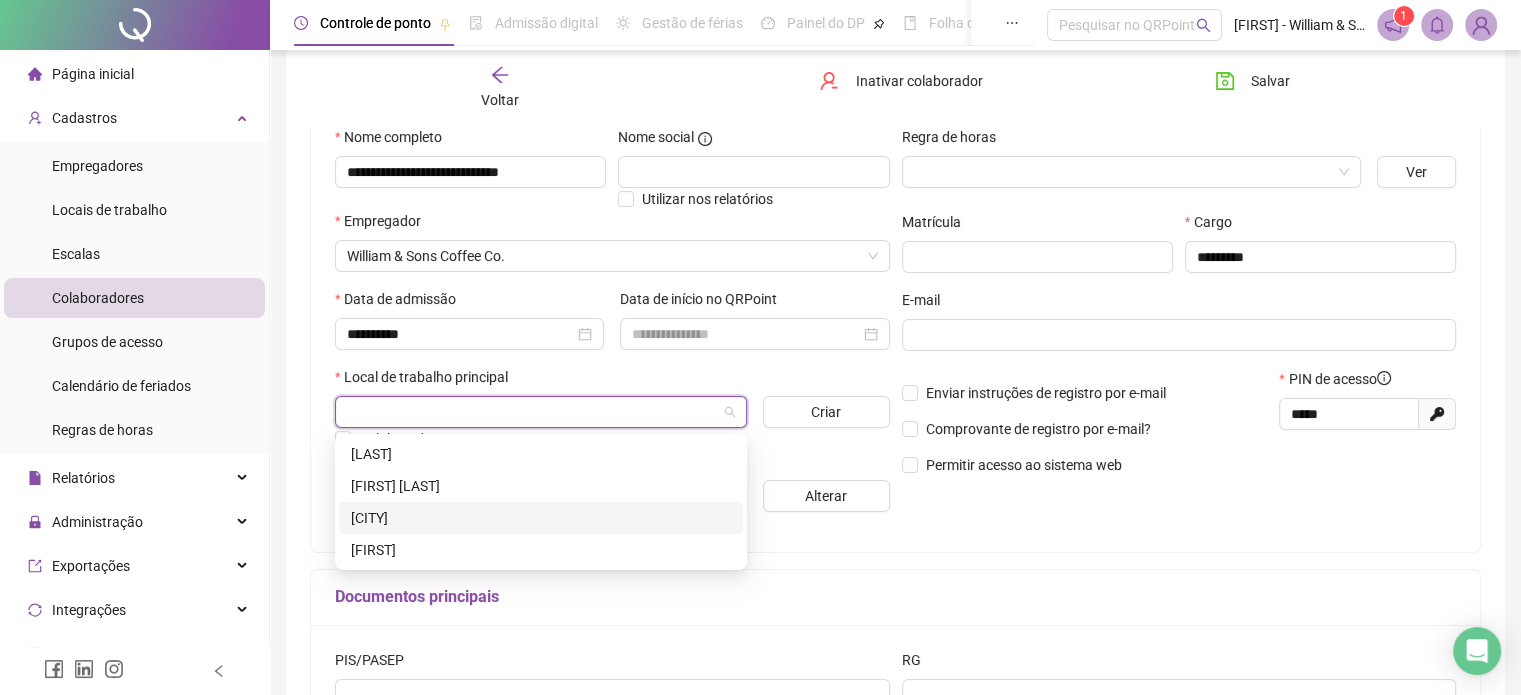click on "[CITY]" at bounding box center [541, 518] 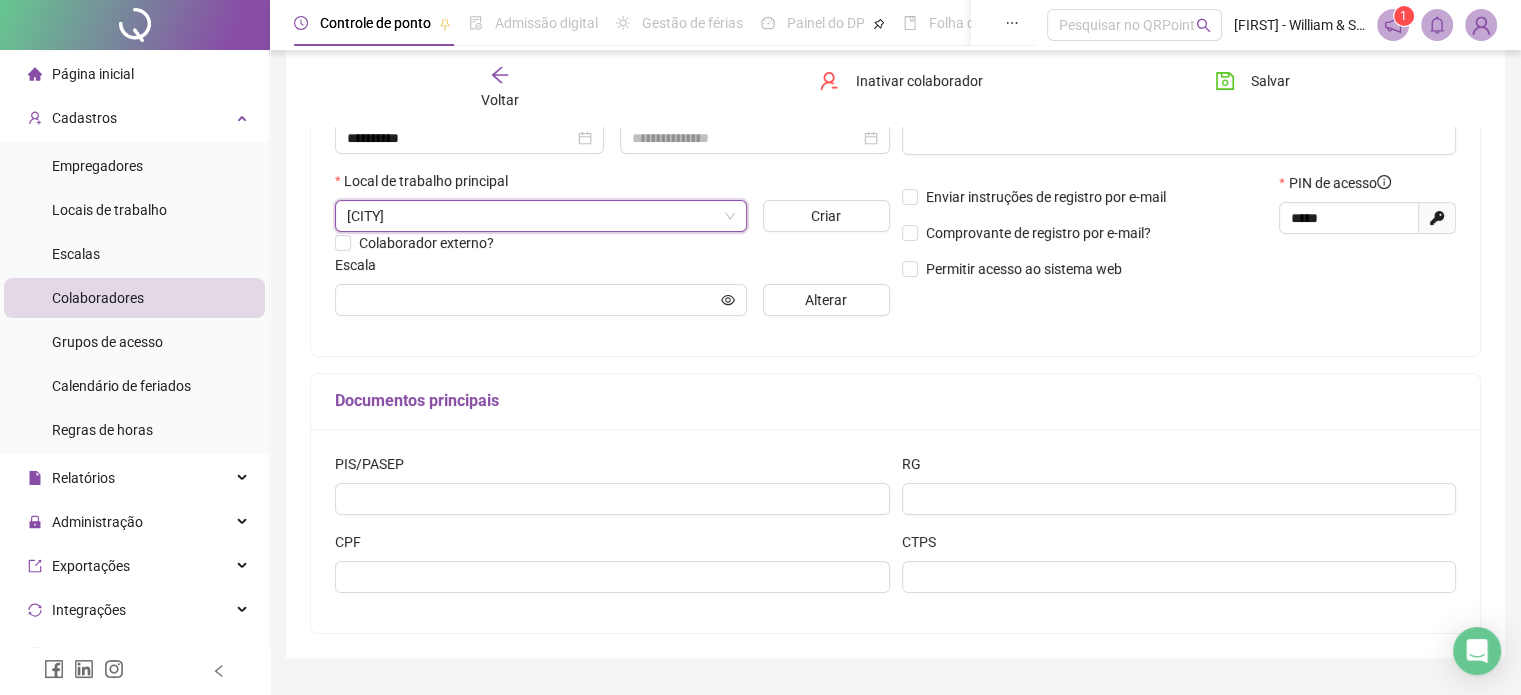 scroll, scrollTop: 400, scrollLeft: 0, axis: vertical 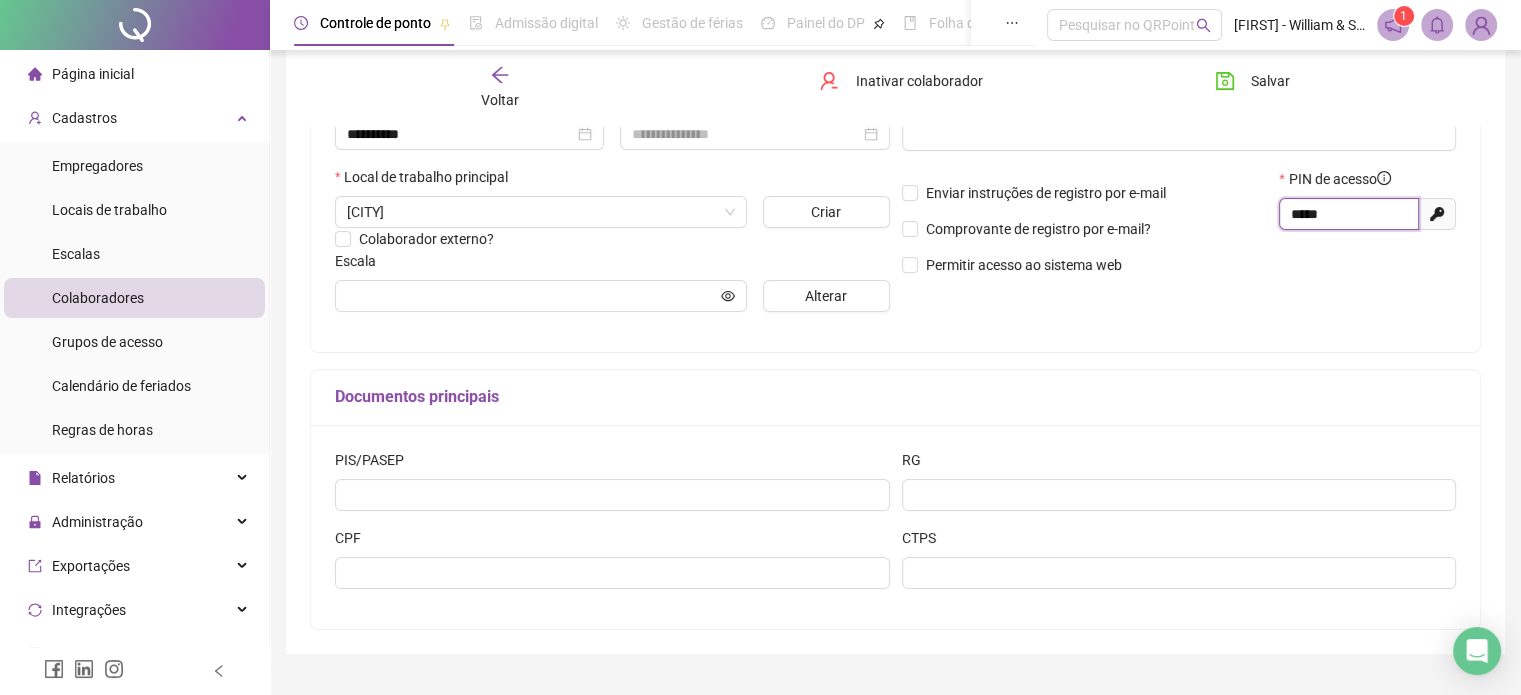 click on "*****" at bounding box center (1347, 214) 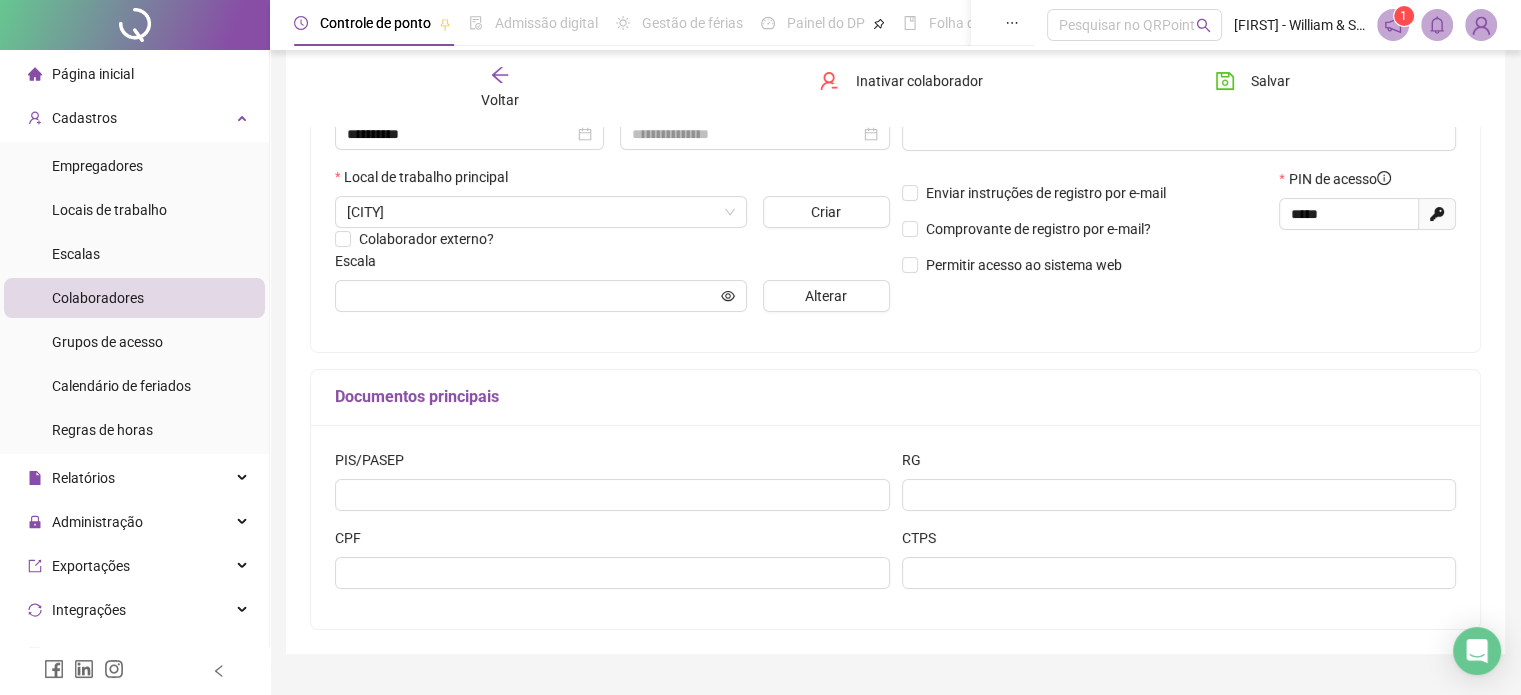 click on "Documentos principais" at bounding box center (895, 397) 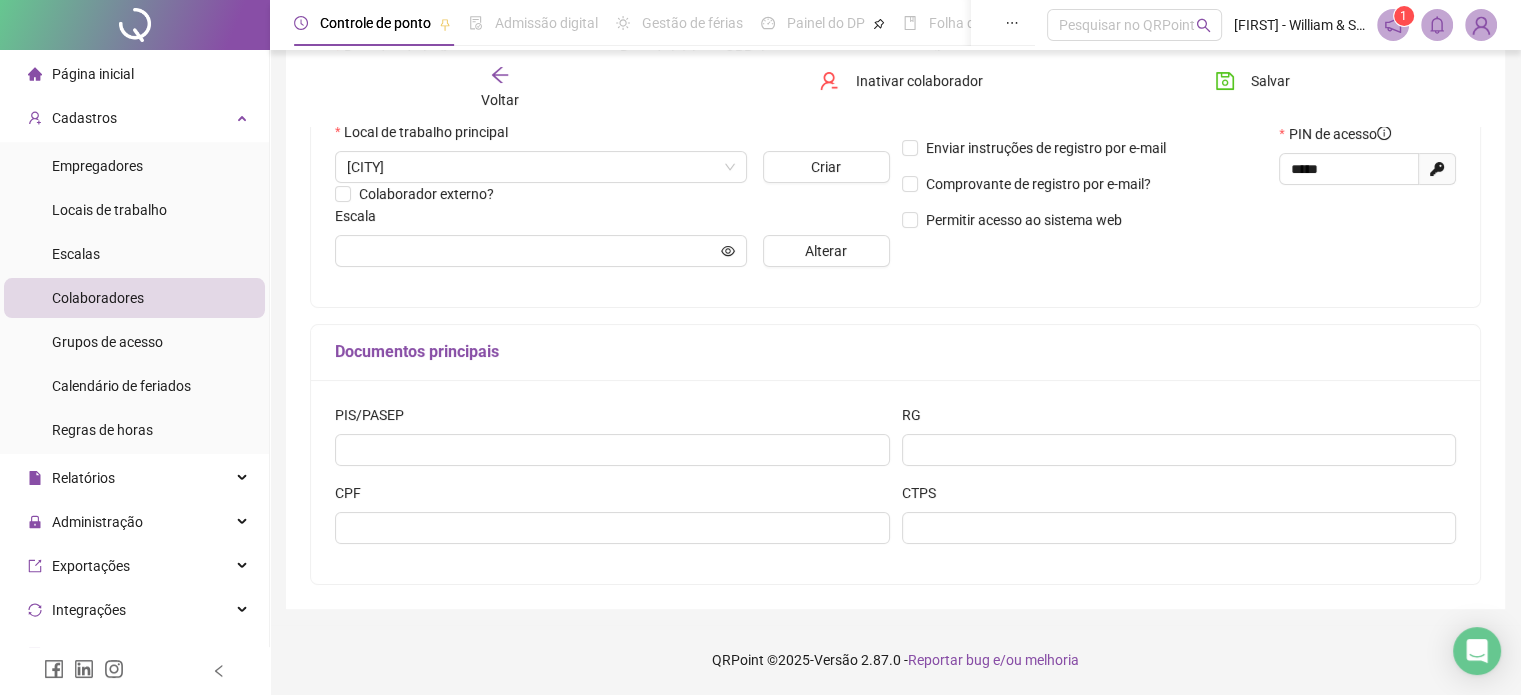 scroll, scrollTop: 0, scrollLeft: 0, axis: both 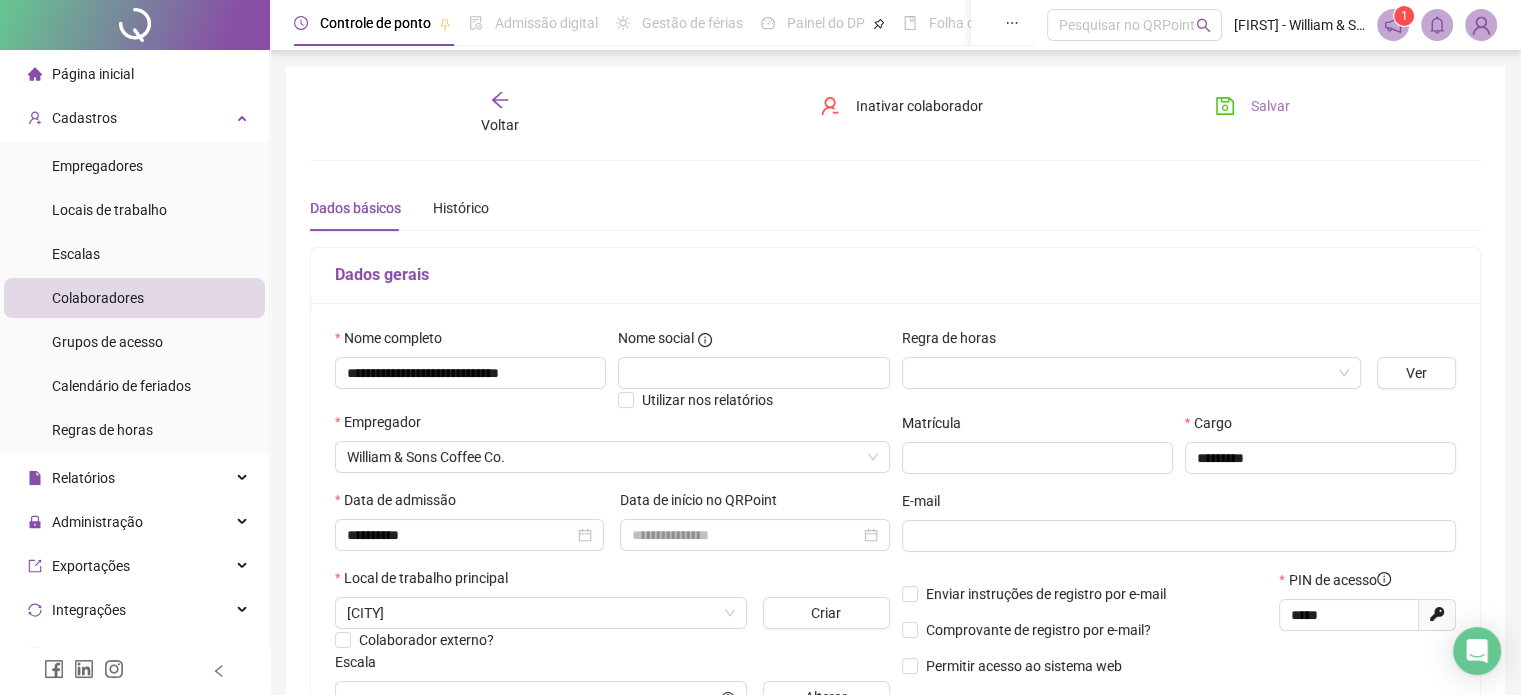 click on "Salvar" at bounding box center [1252, 106] 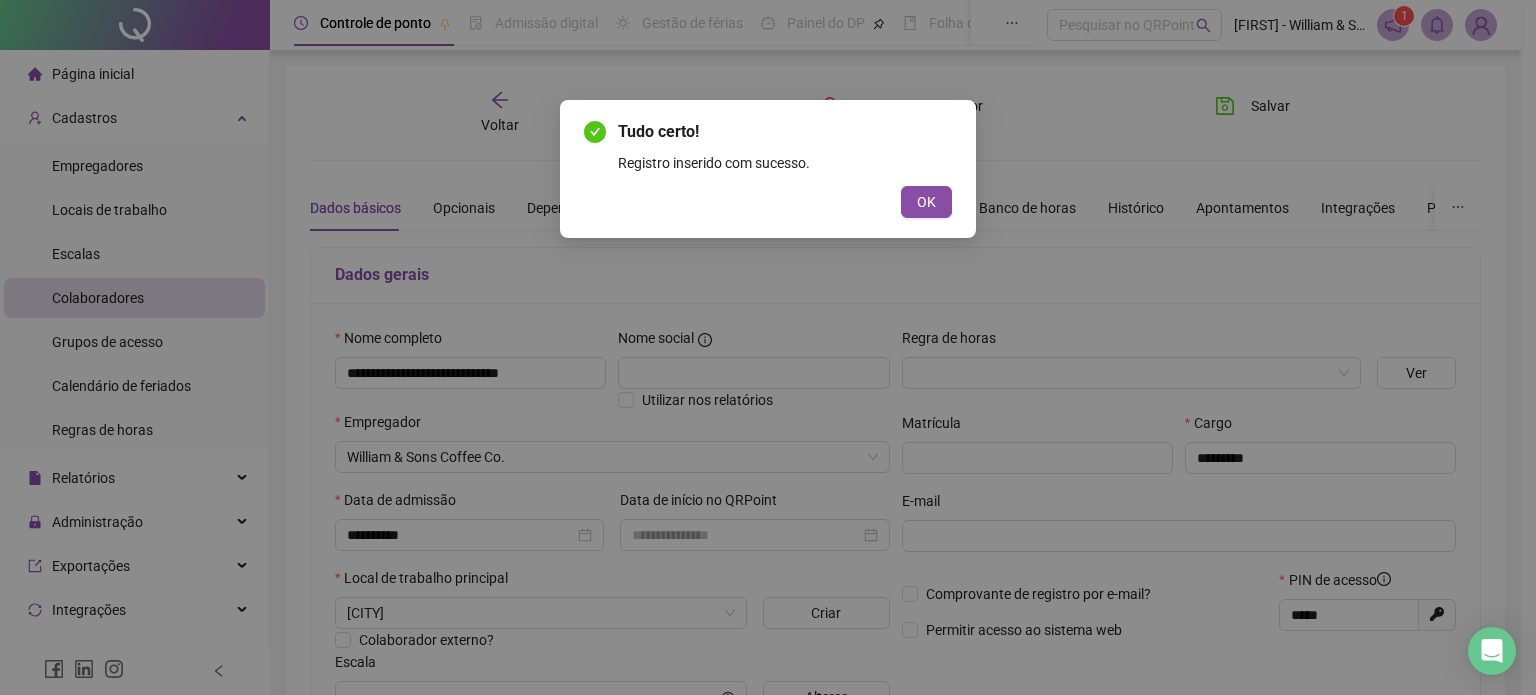 click on "OK" at bounding box center [926, 202] 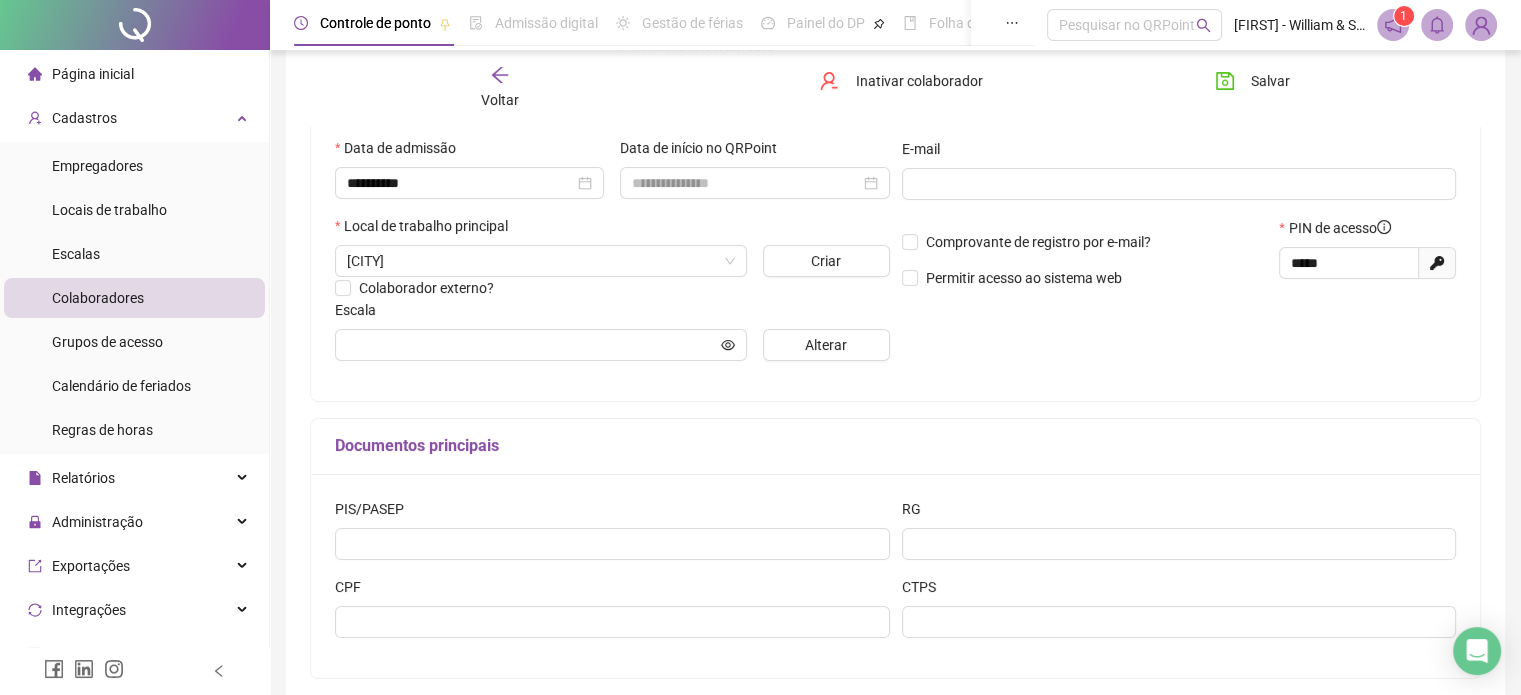 scroll, scrollTop: 400, scrollLeft: 0, axis: vertical 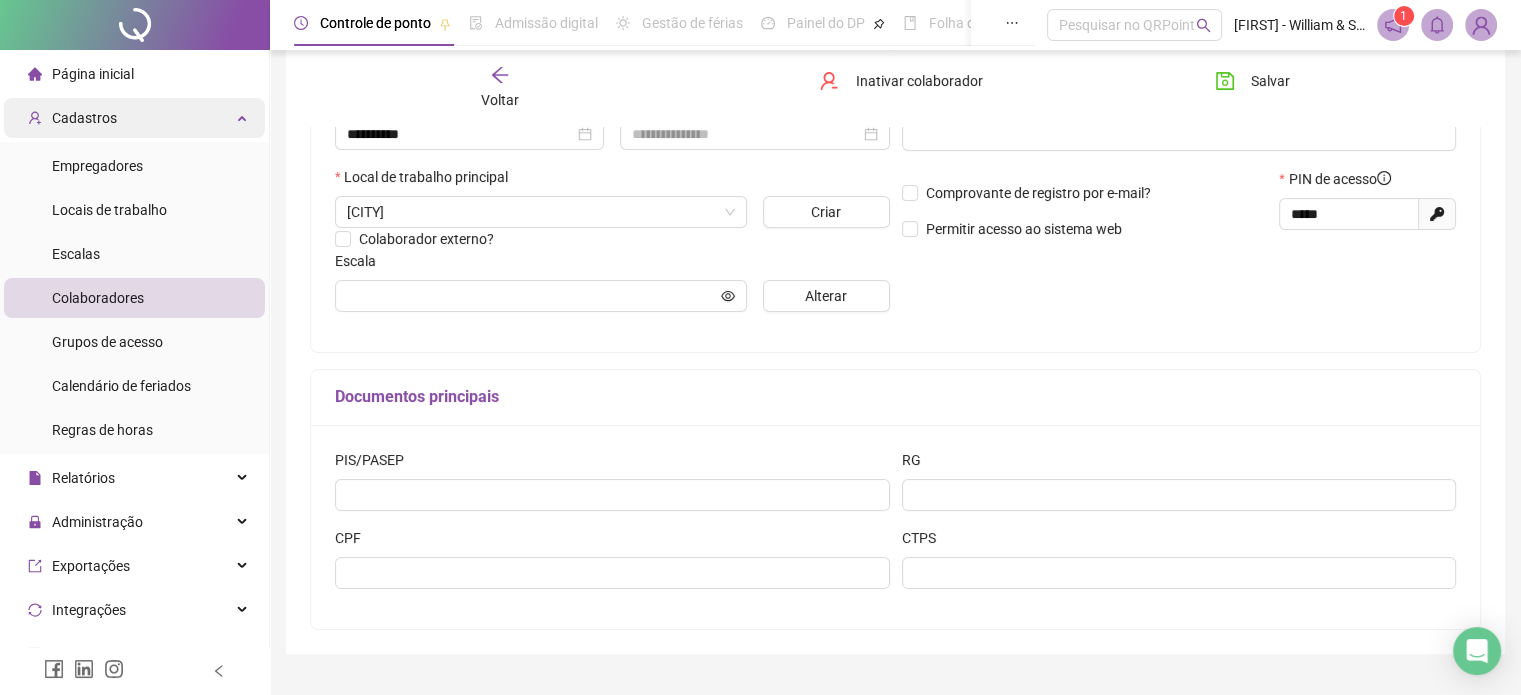 click on "Cadastros" at bounding box center (134, 118) 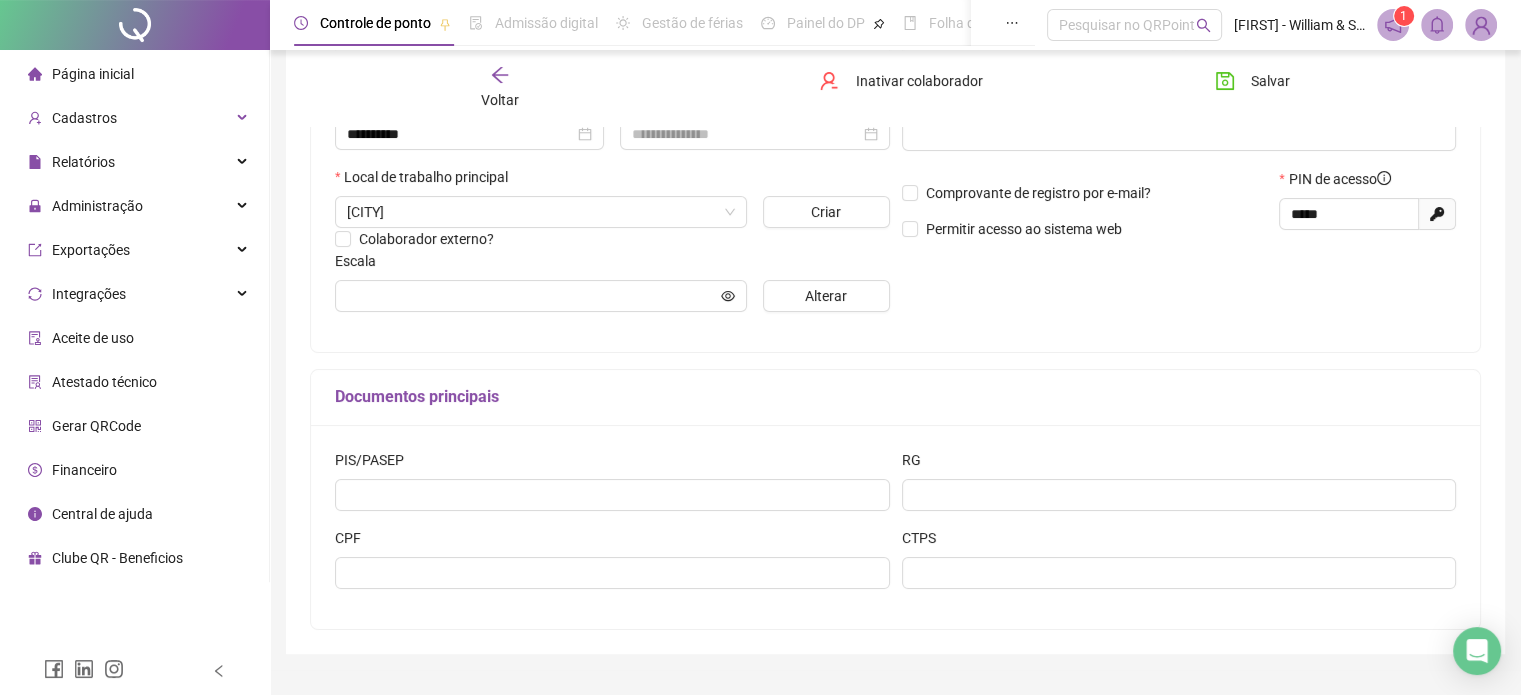 click on "Página inicial" at bounding box center [93, 74] 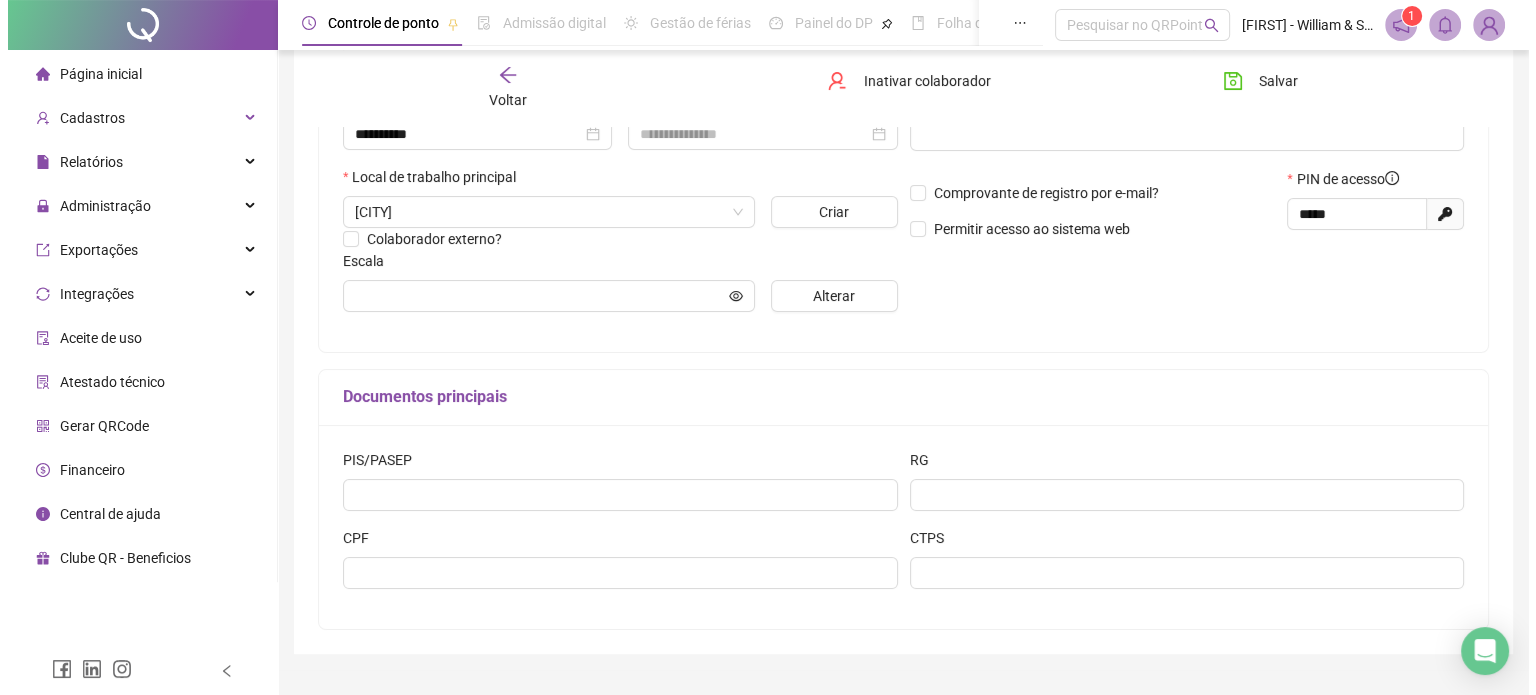 scroll, scrollTop: 265, scrollLeft: 0, axis: vertical 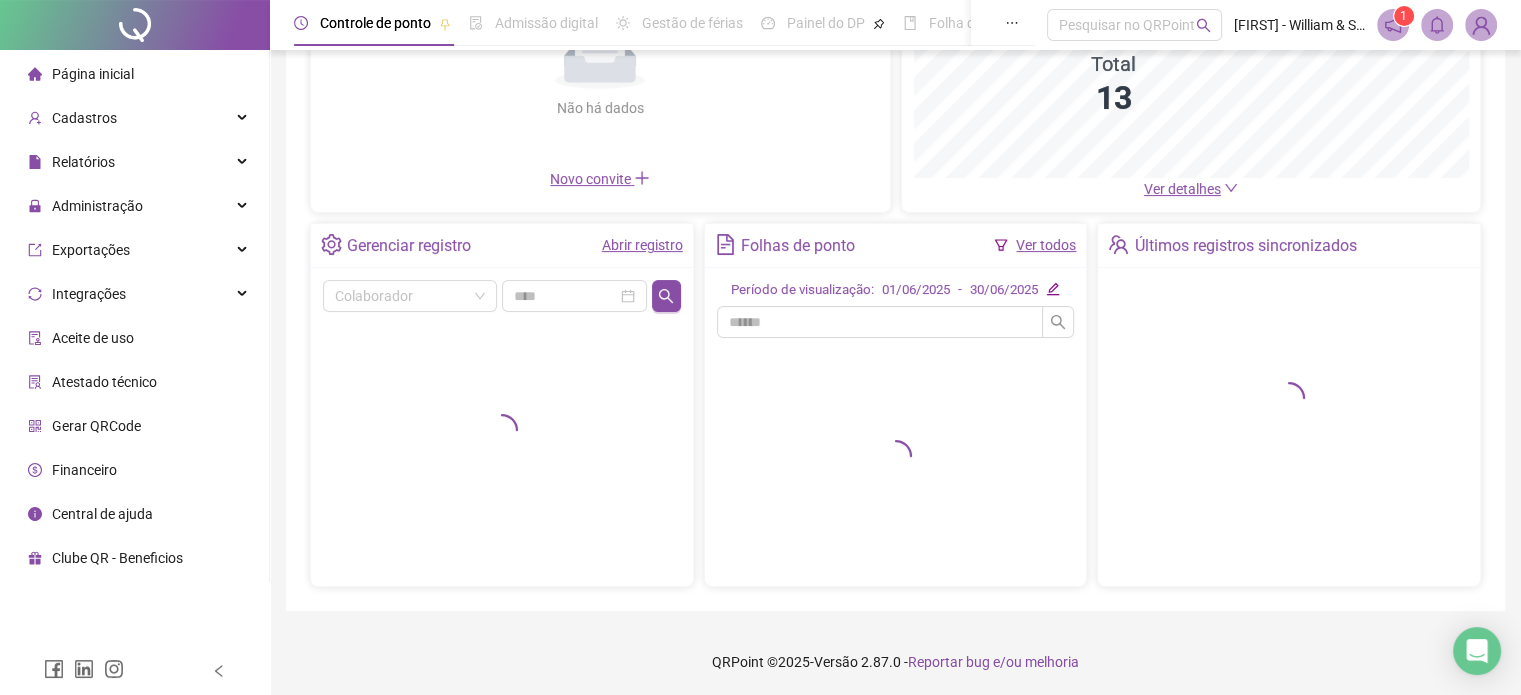 click on "Gerar QRCode" at bounding box center [96, 426] 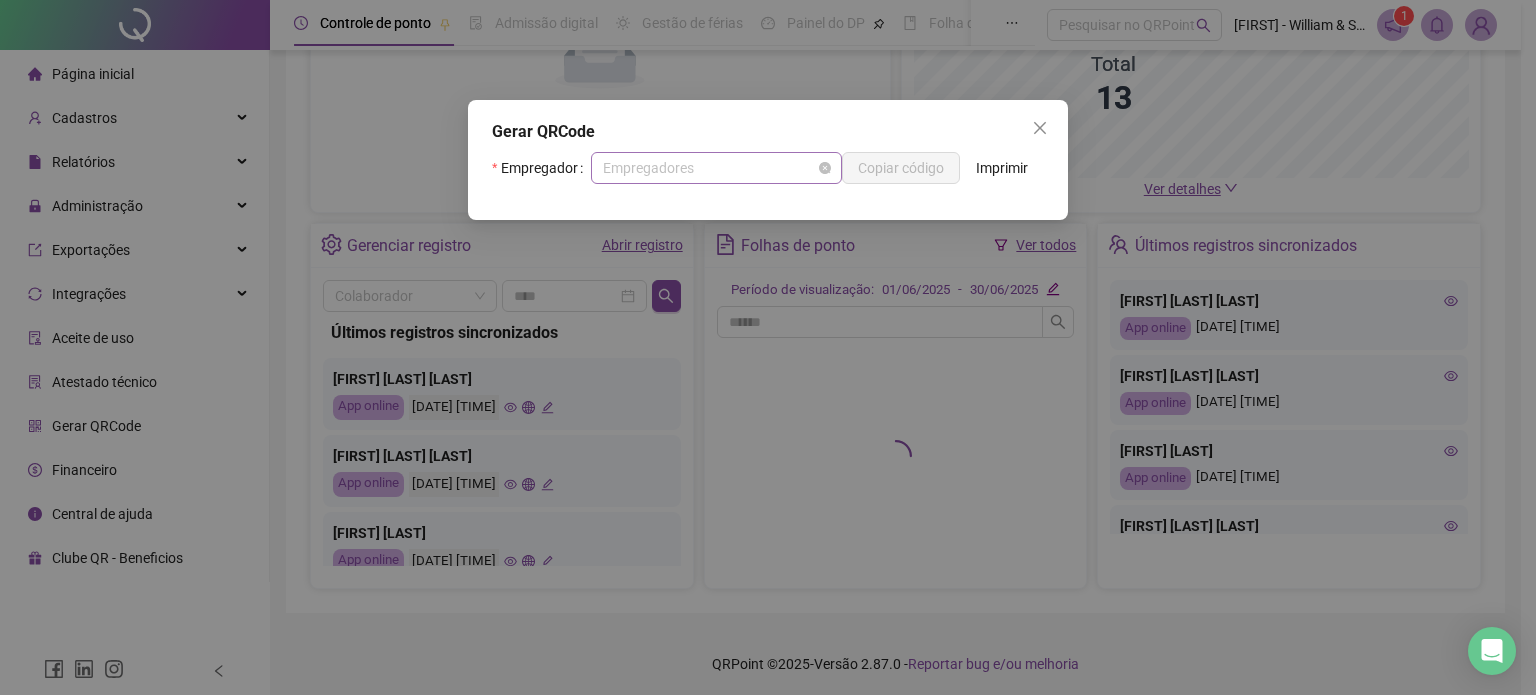 click on "Empregadores" at bounding box center [716, 168] 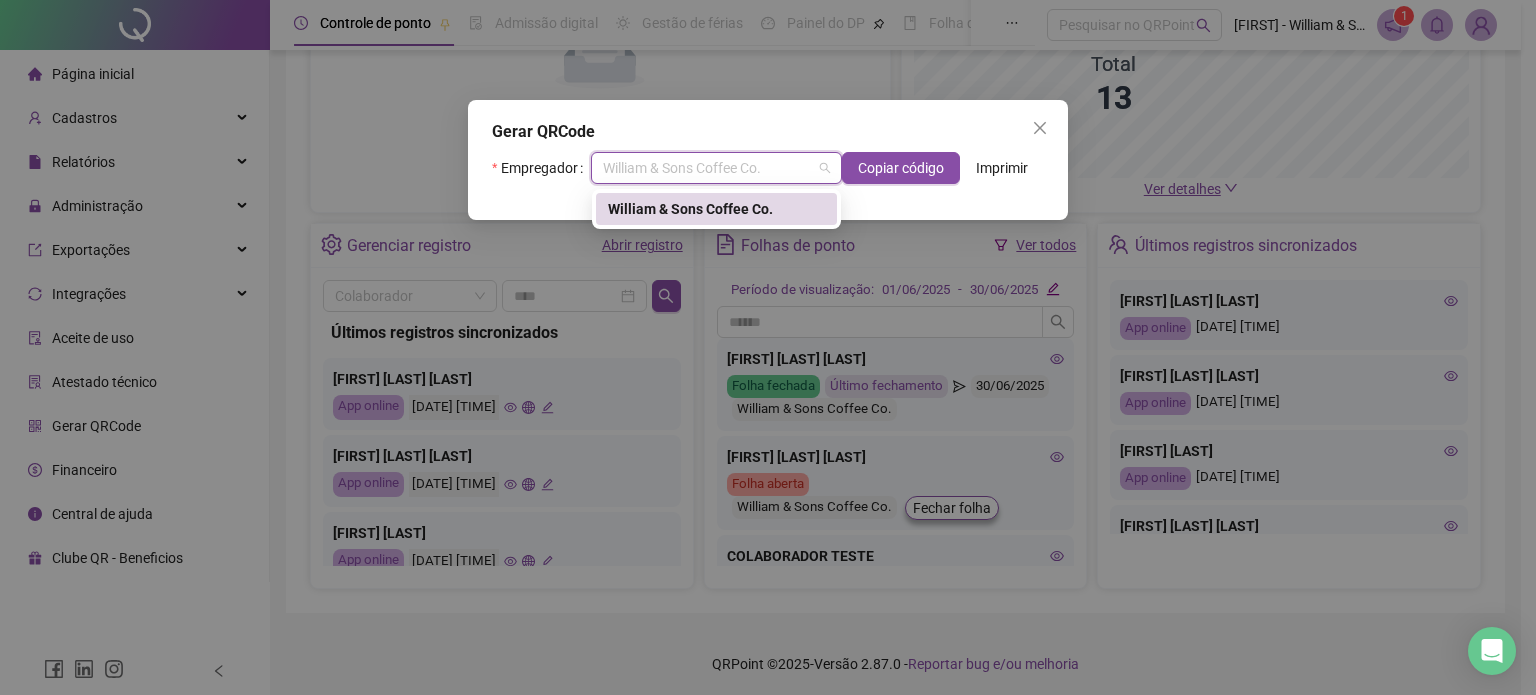click on "William & Sons Coffee Co." at bounding box center (716, 209) 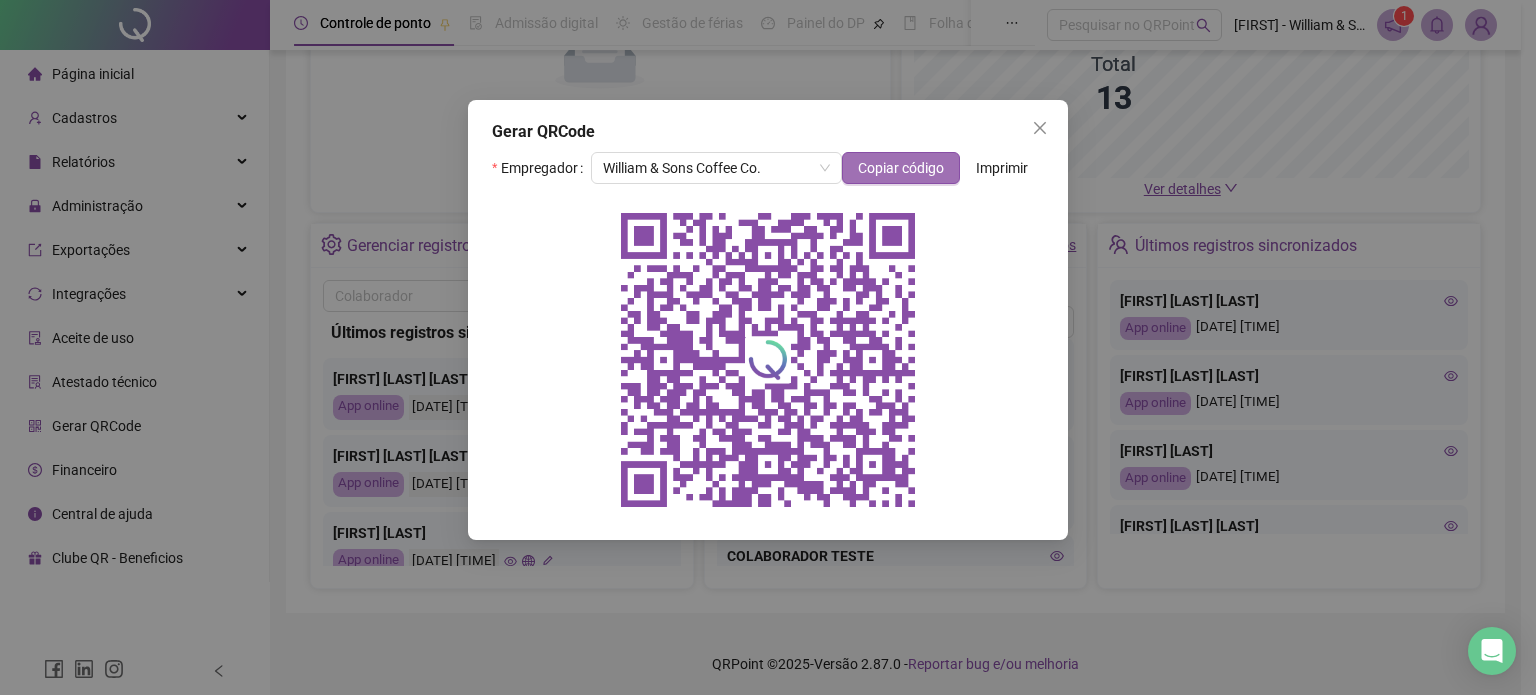 click on "Copiar código" at bounding box center (901, 168) 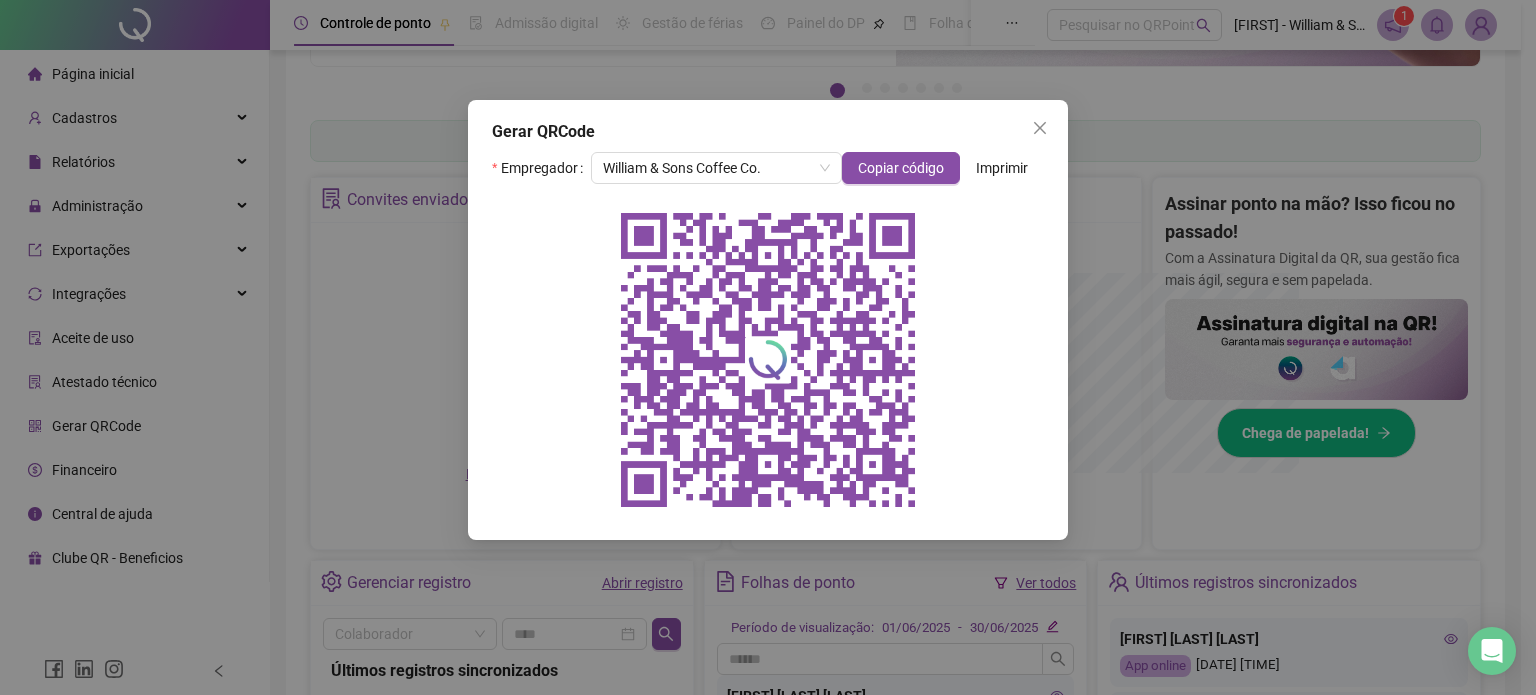 scroll, scrollTop: 560, scrollLeft: 0, axis: vertical 